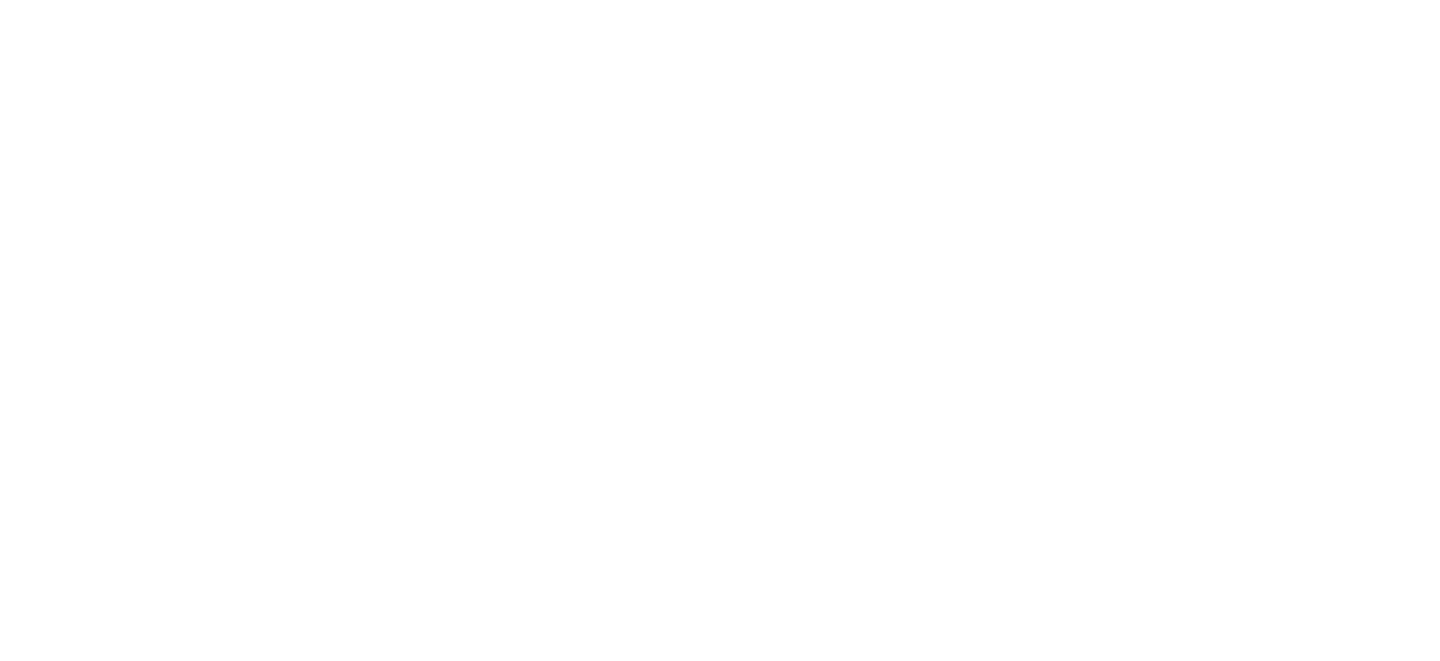 scroll, scrollTop: 0, scrollLeft: 0, axis: both 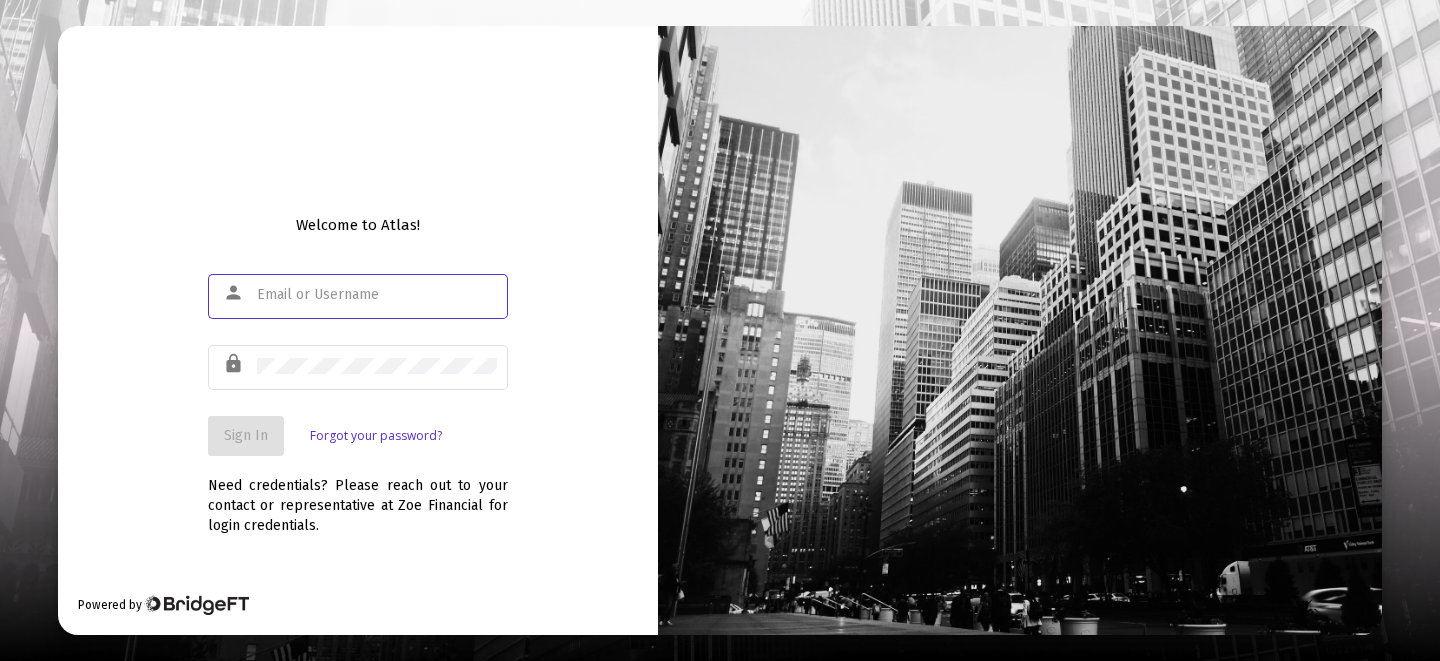 paste on "[EMAIL]" 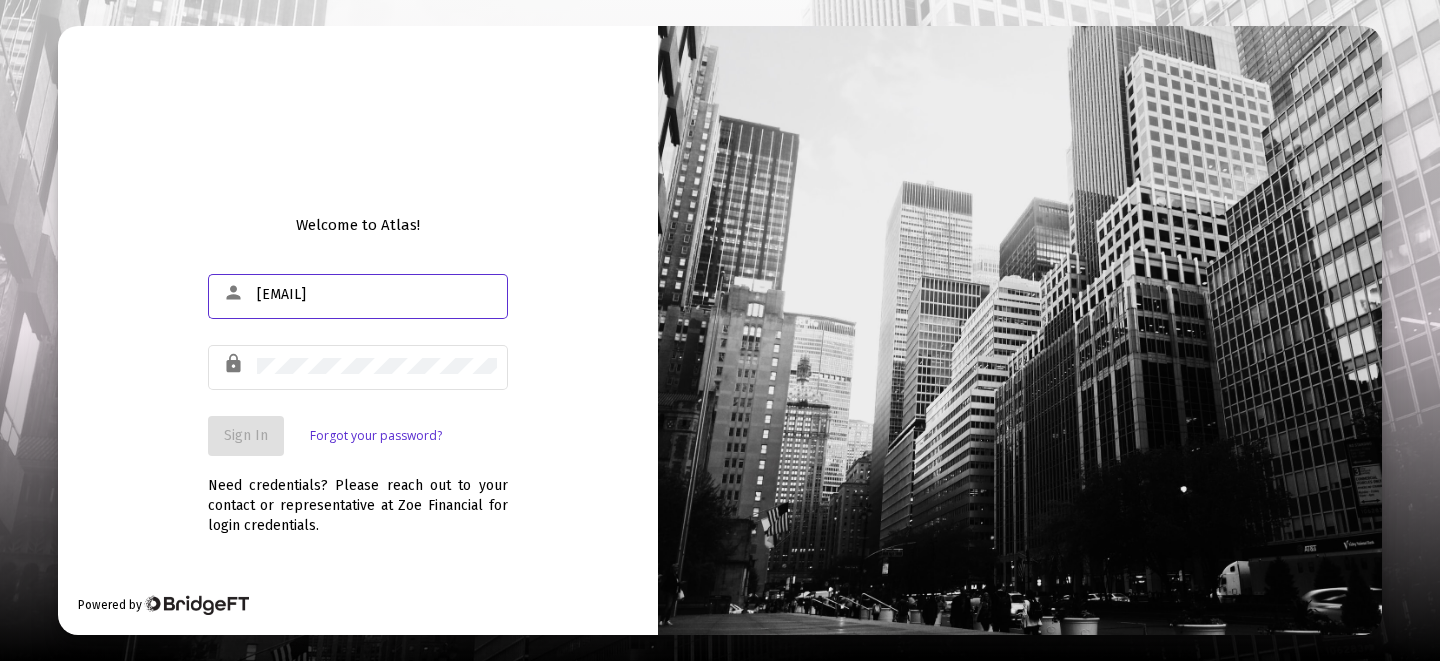 type on "[EMAIL]" 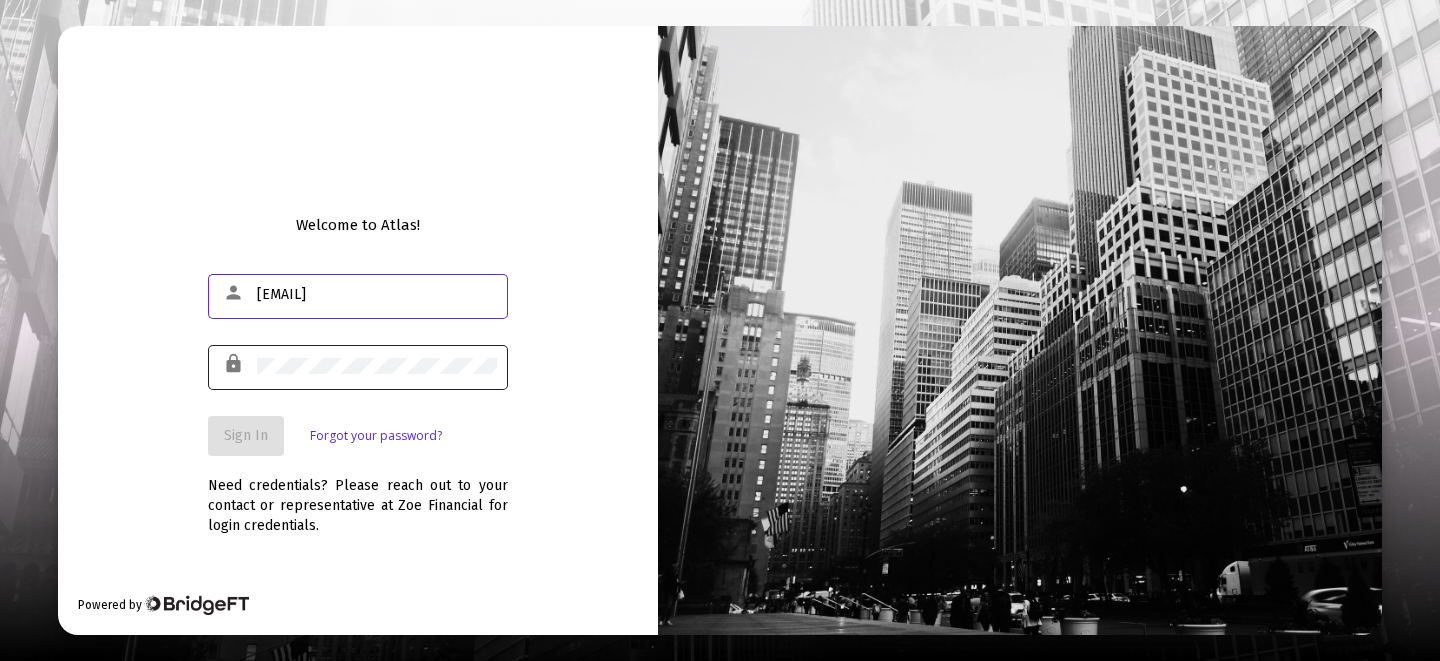 click 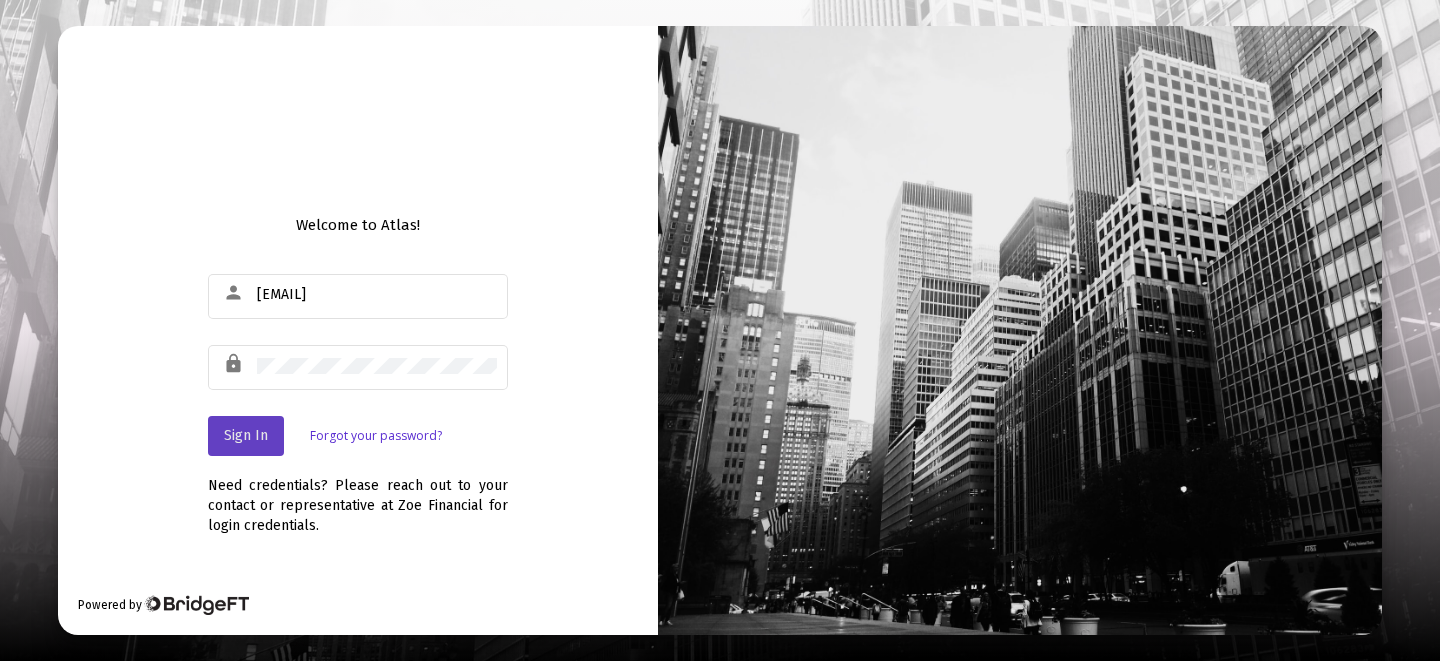 click on "Sign In" 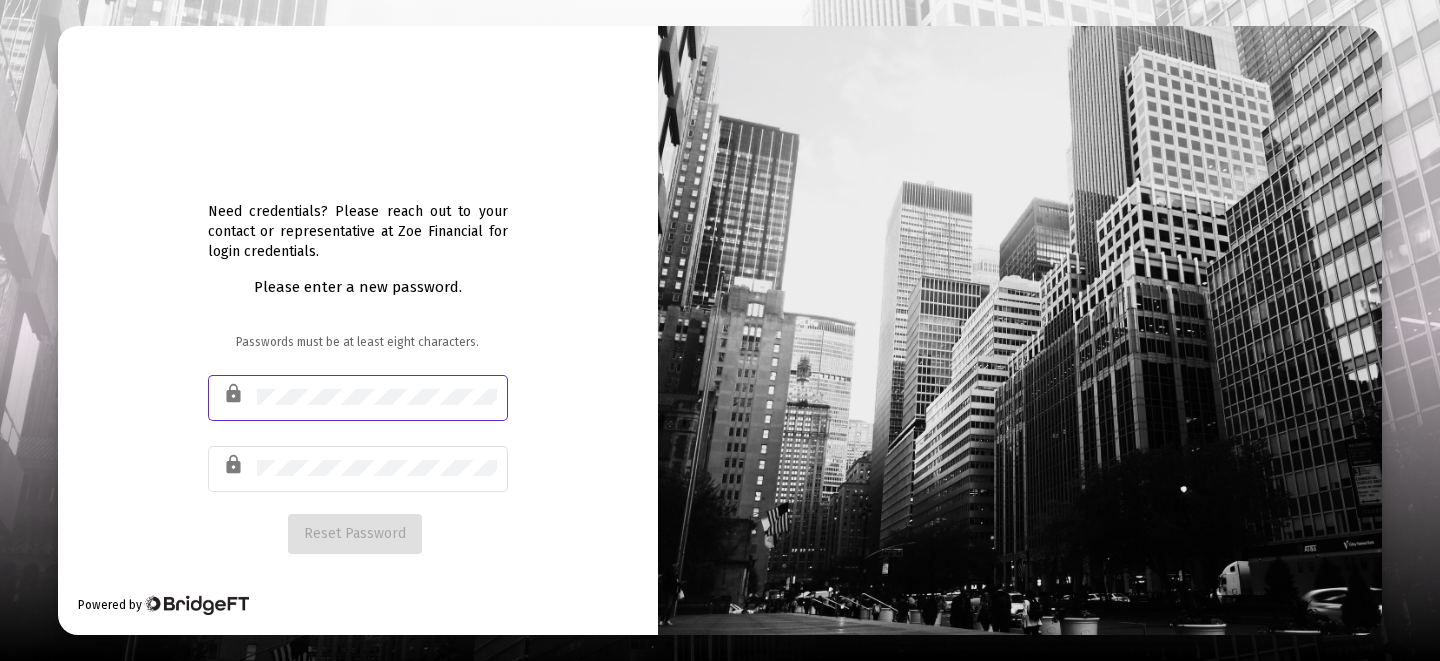click on "lock" 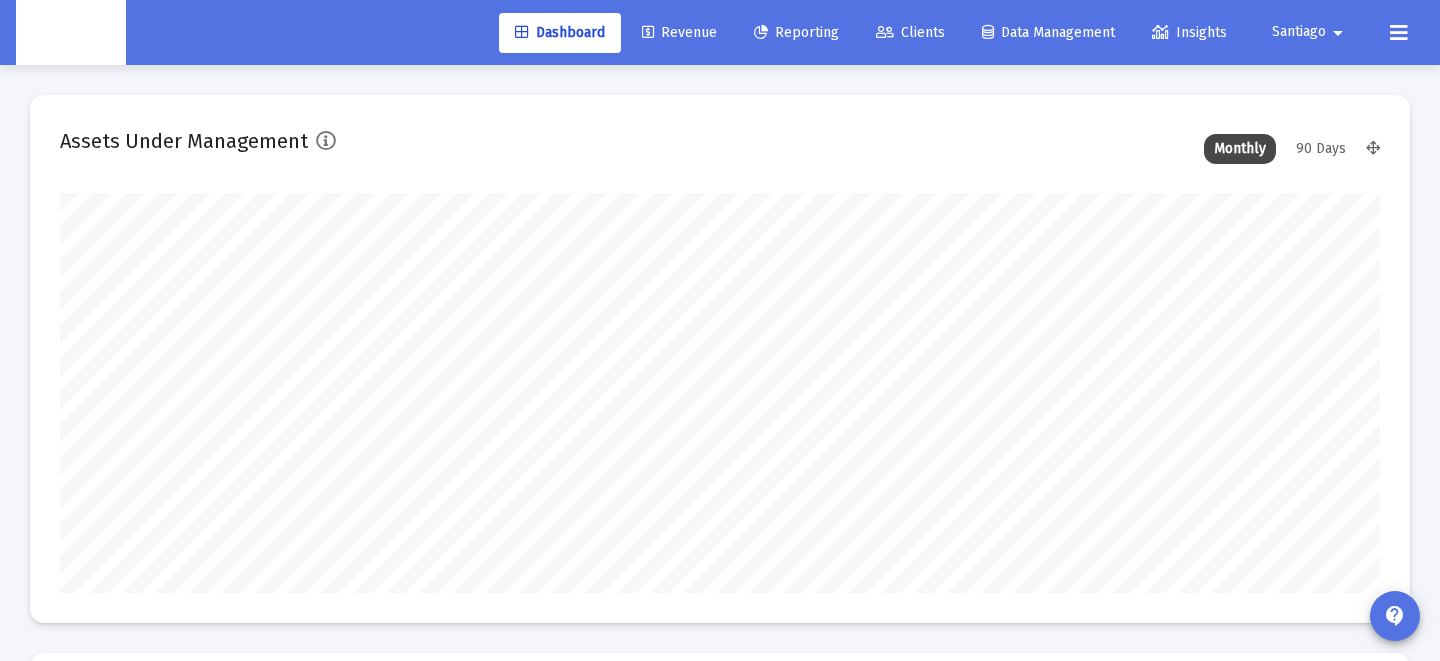 scroll, scrollTop: 999600, scrollLeft: 998680, axis: both 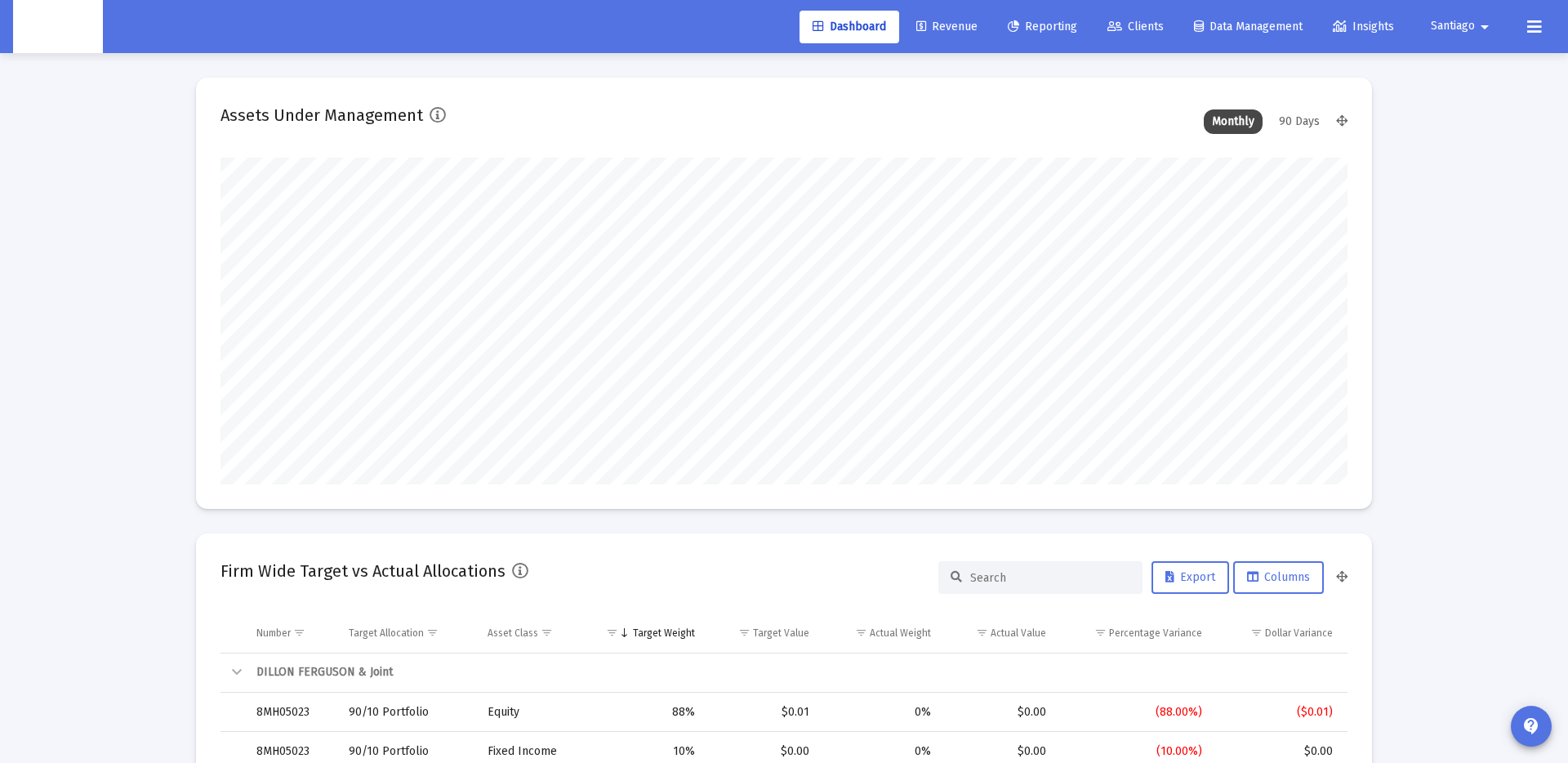 click on "Santiago arrow_drop_down" 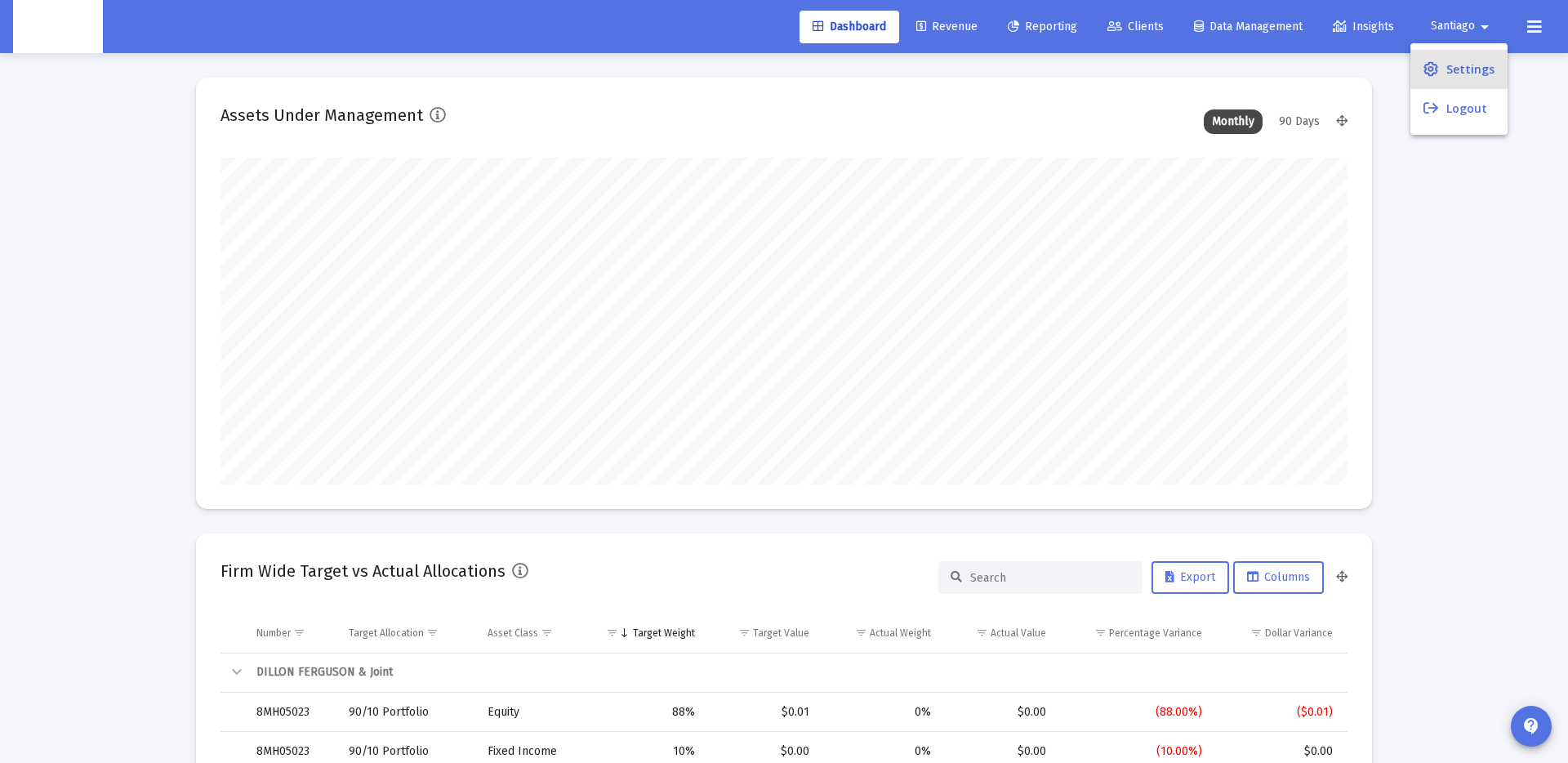 click on "Settings" at bounding box center (1470, 69) 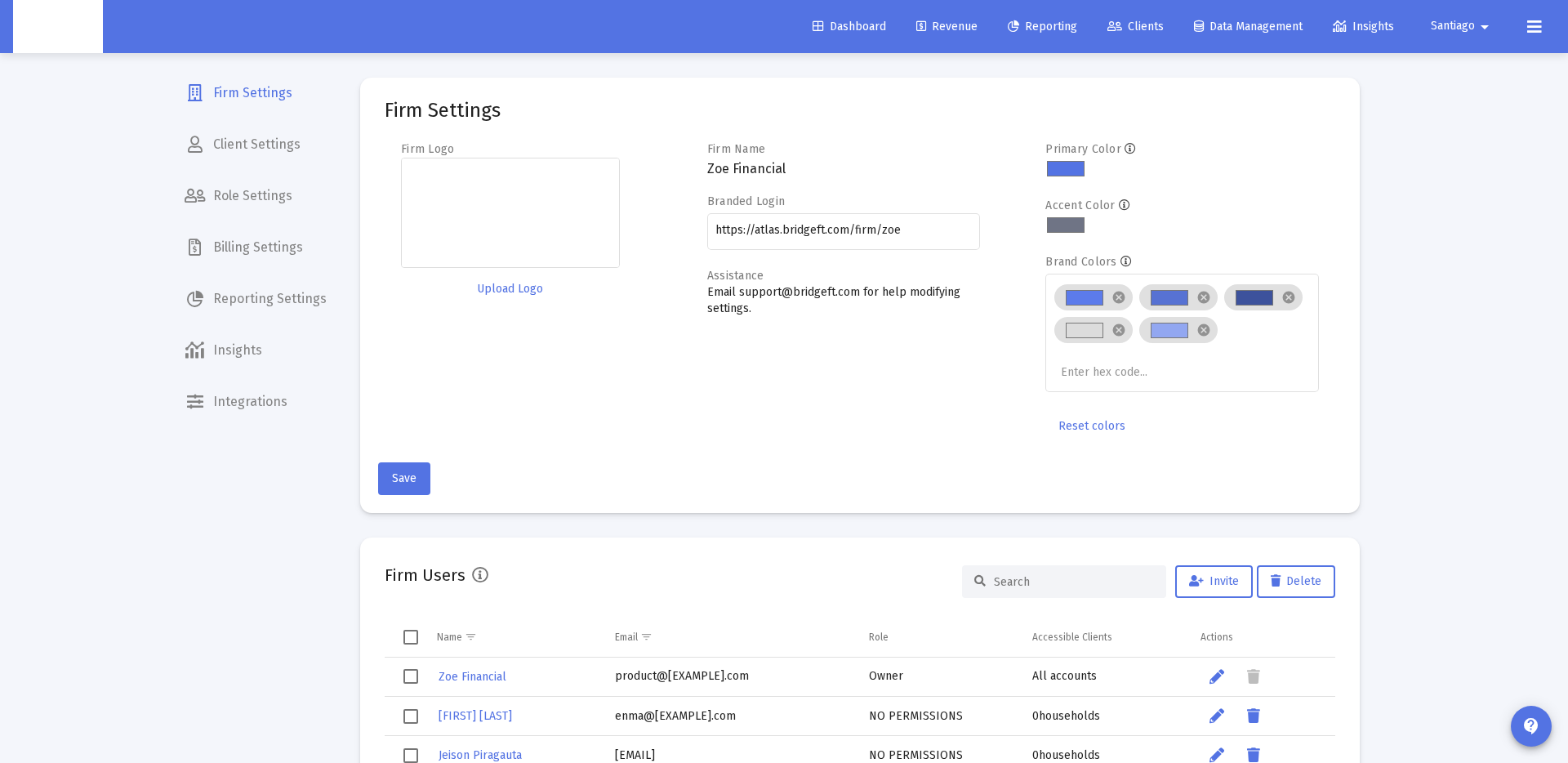 scroll, scrollTop: 0, scrollLeft: 0, axis: both 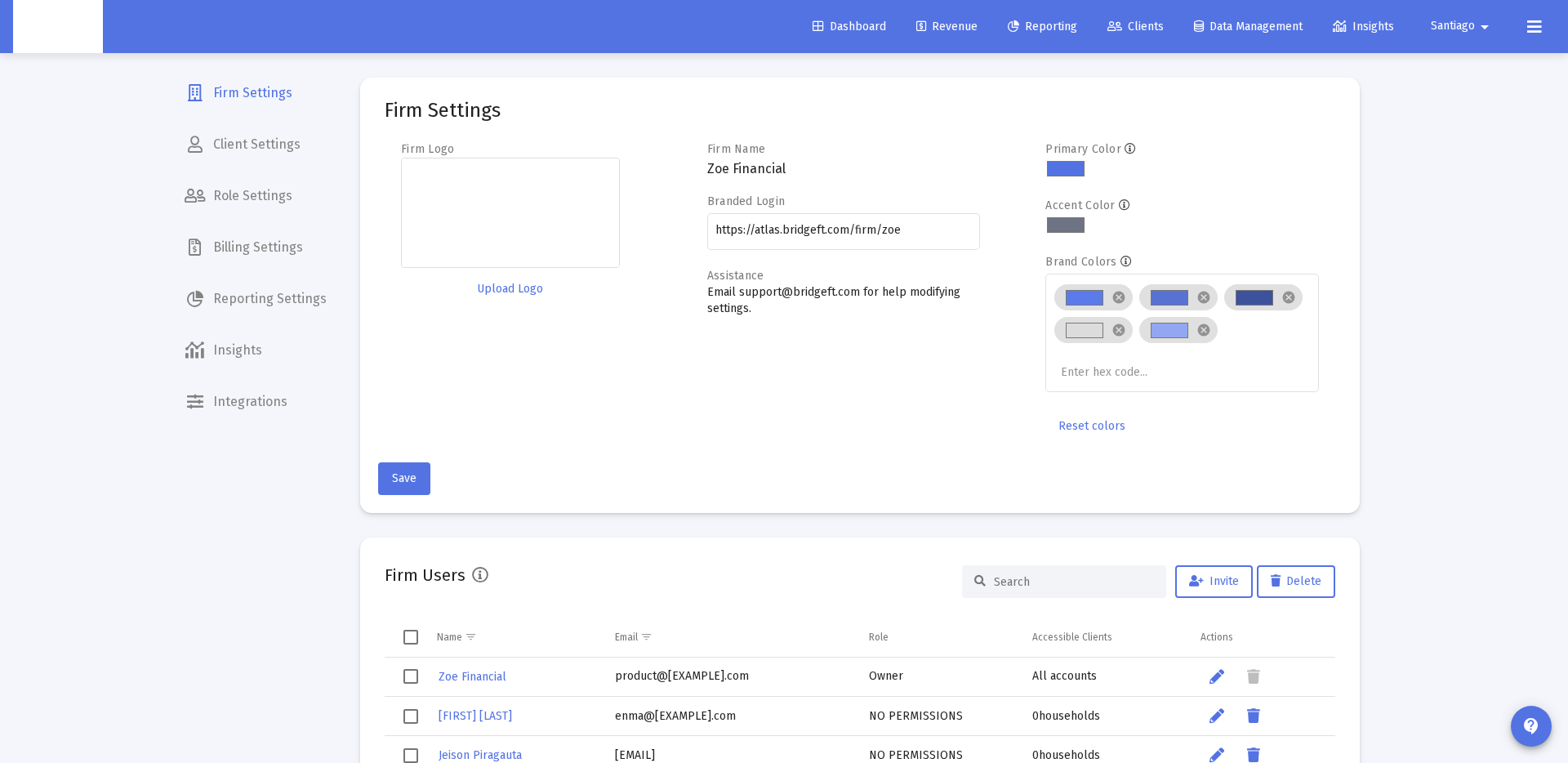 click on "Billing Settings" 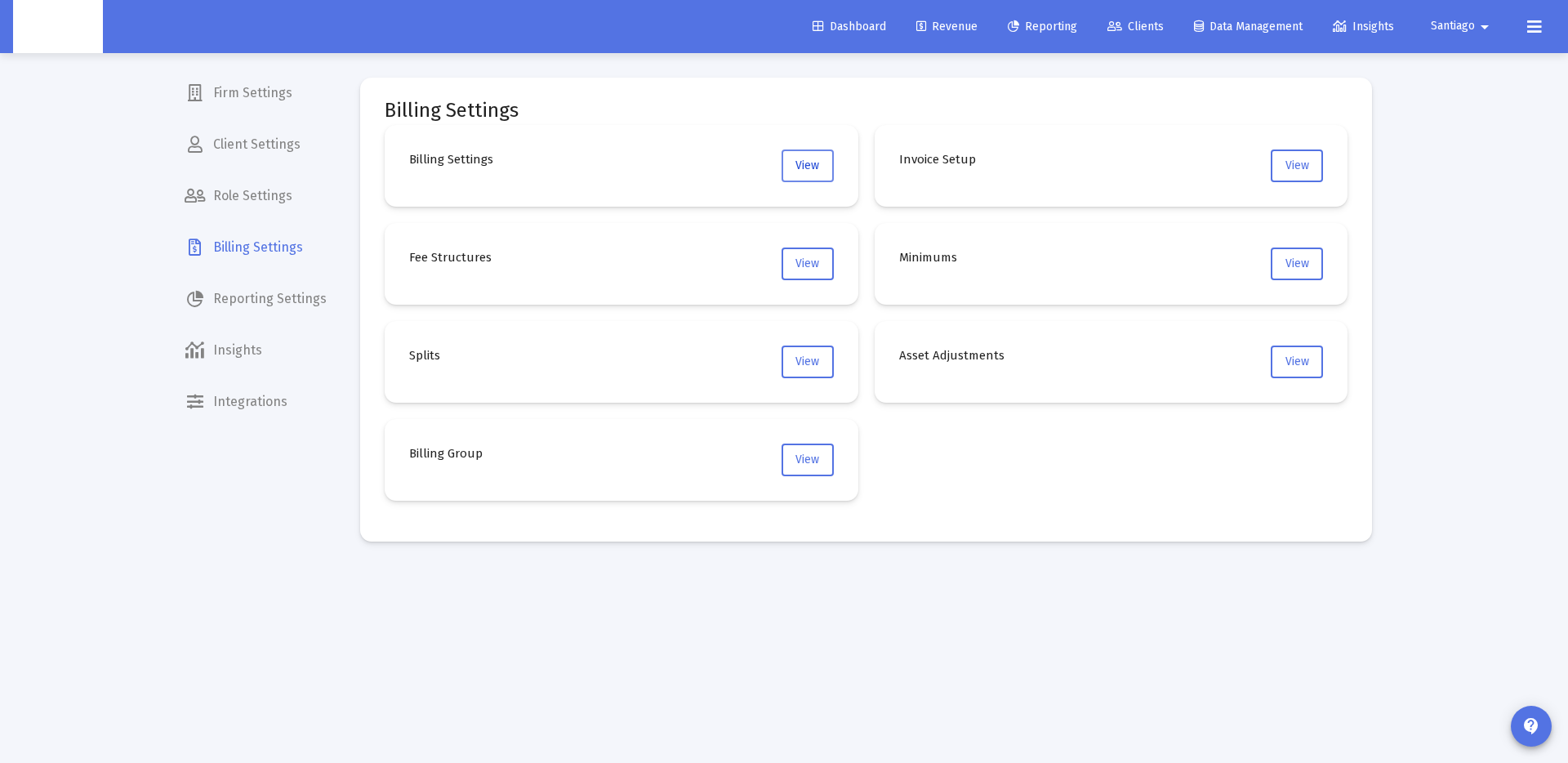 click on "View" 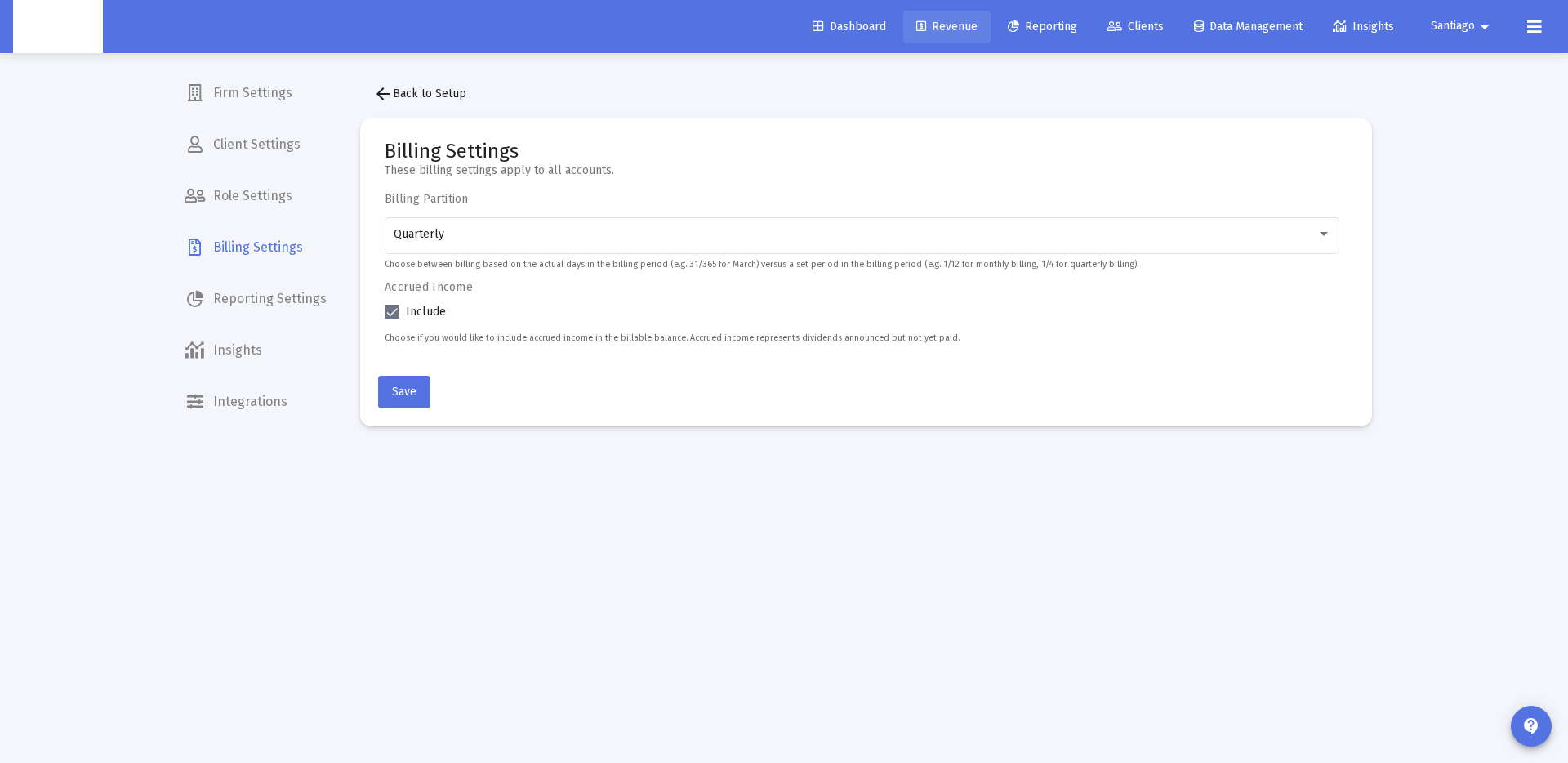 click on "Revenue" 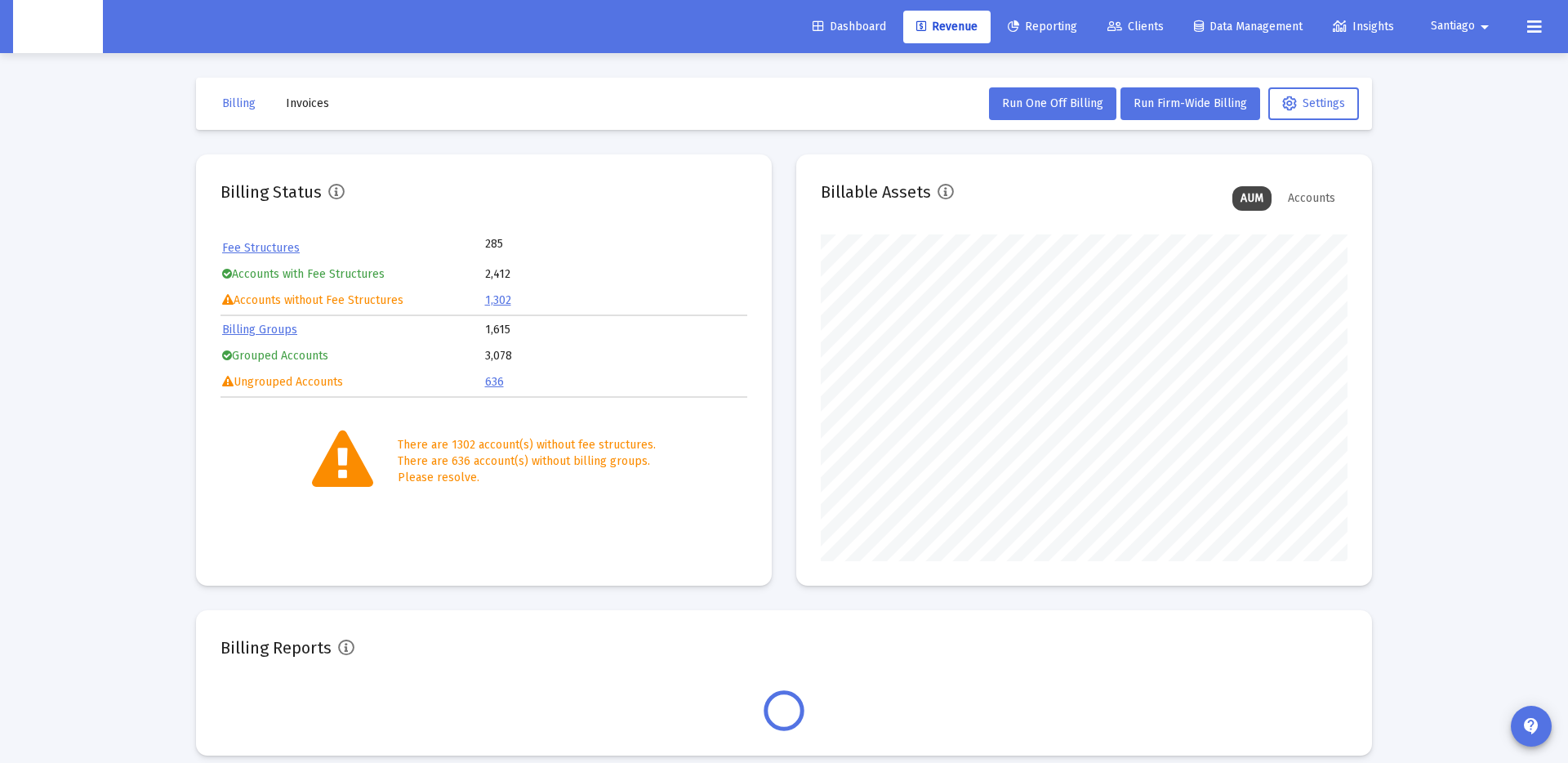 scroll, scrollTop: 816590, scrollLeft: 816140, axis: both 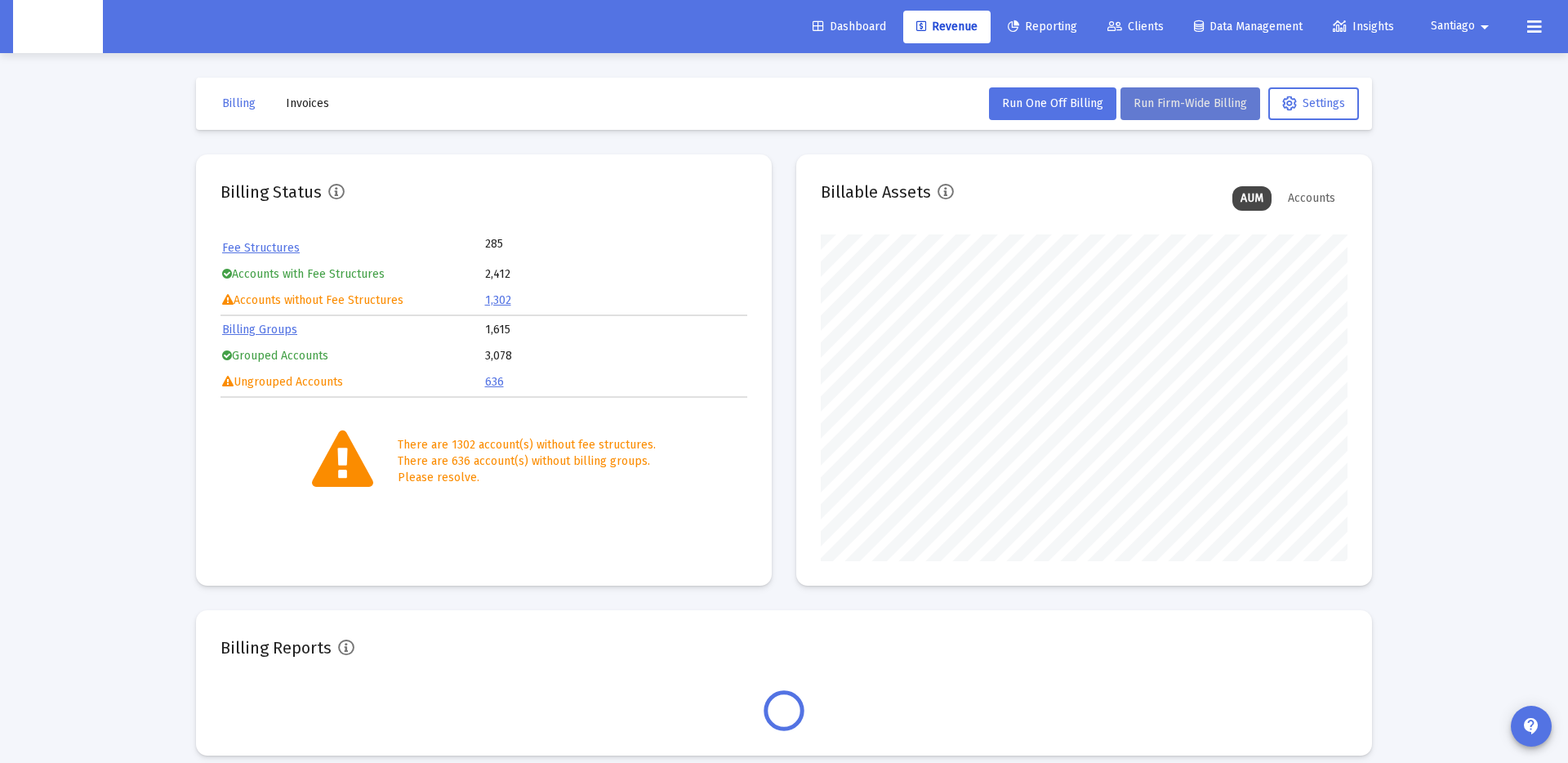 click on "Run Firm-Wide Billing" 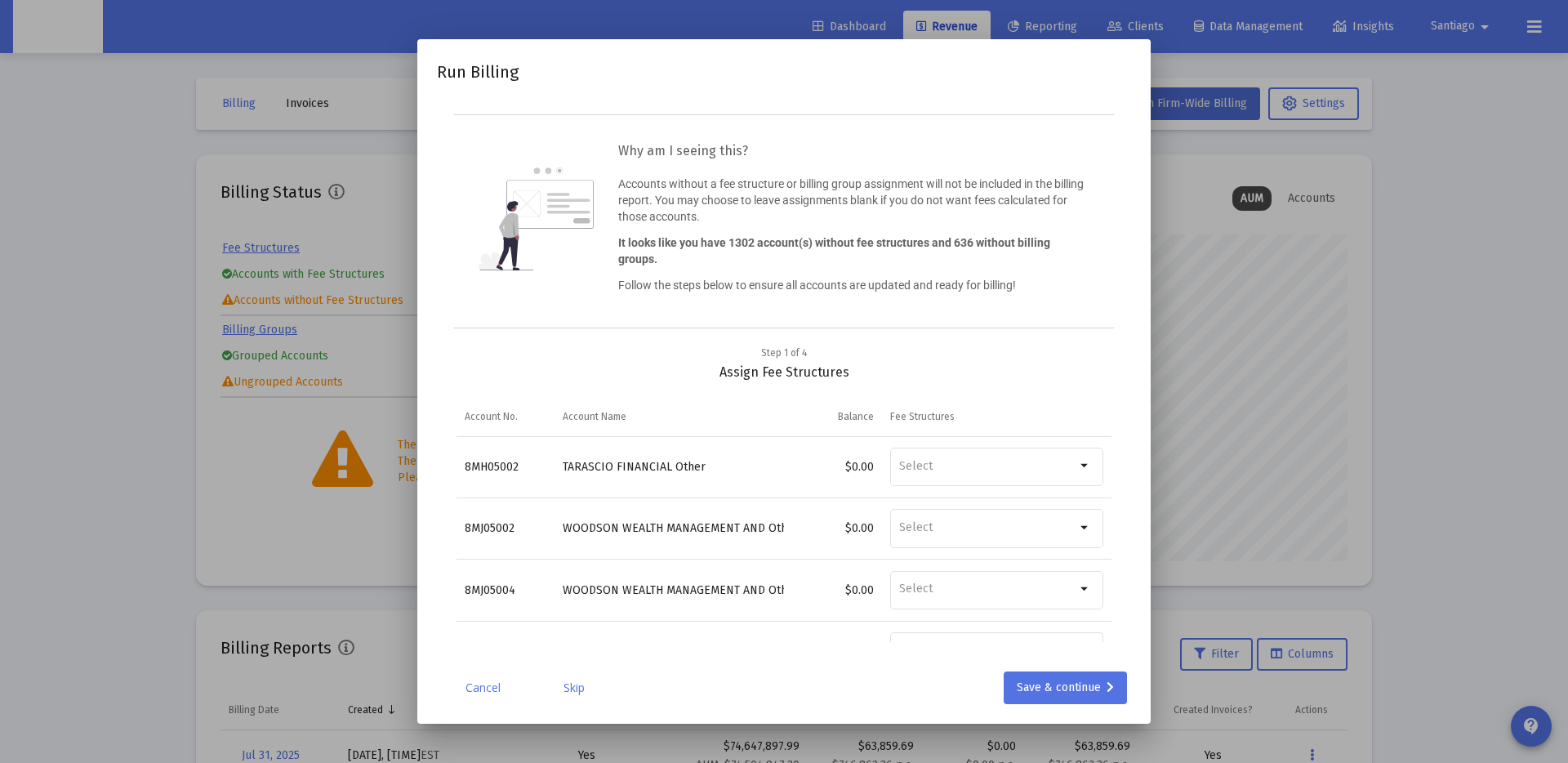 scroll, scrollTop: 2, scrollLeft: 0, axis: vertical 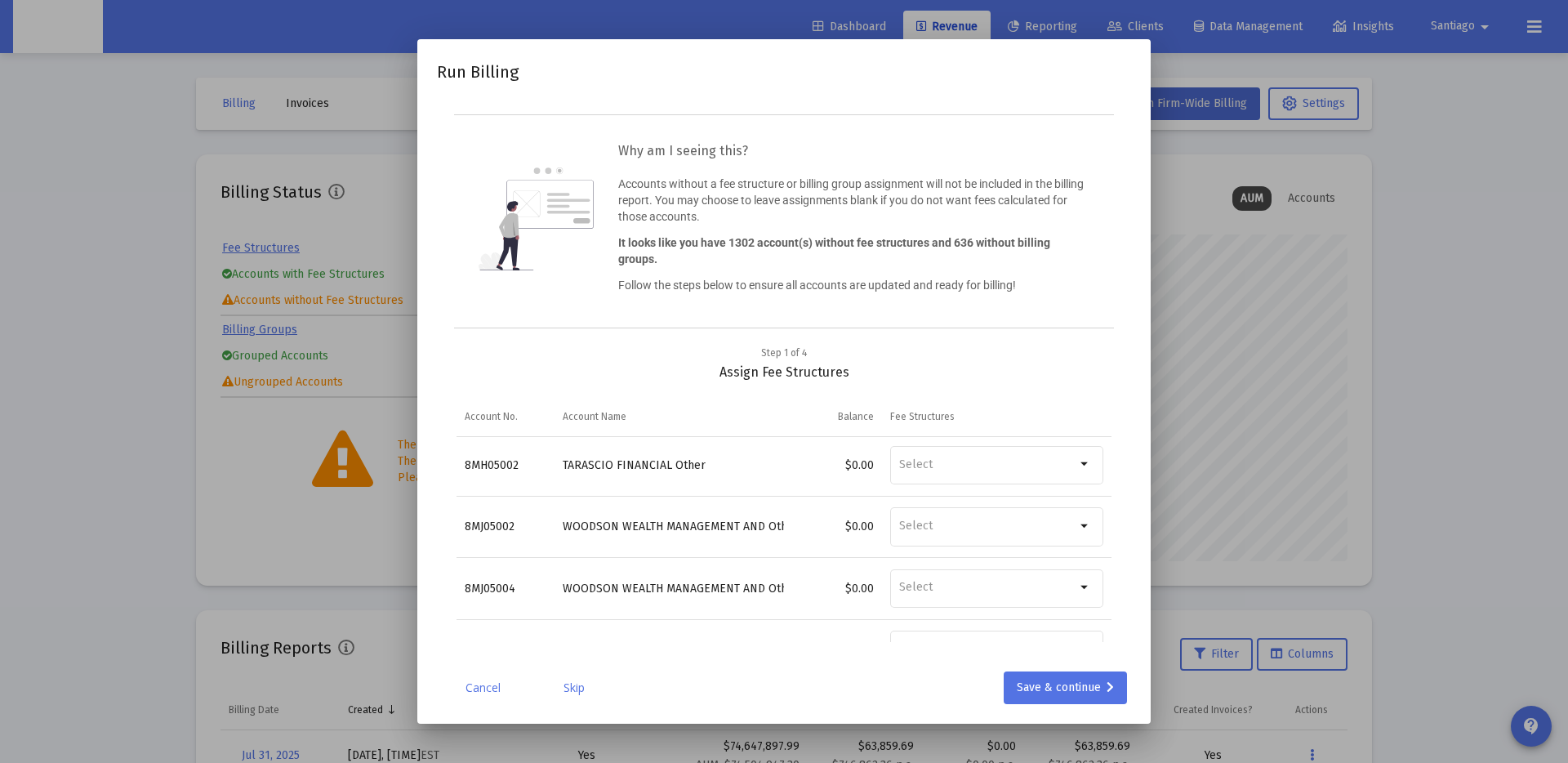 drag, startPoint x: 479, startPoint y: 701, endPoint x: 479, endPoint y: 692, distance: 9 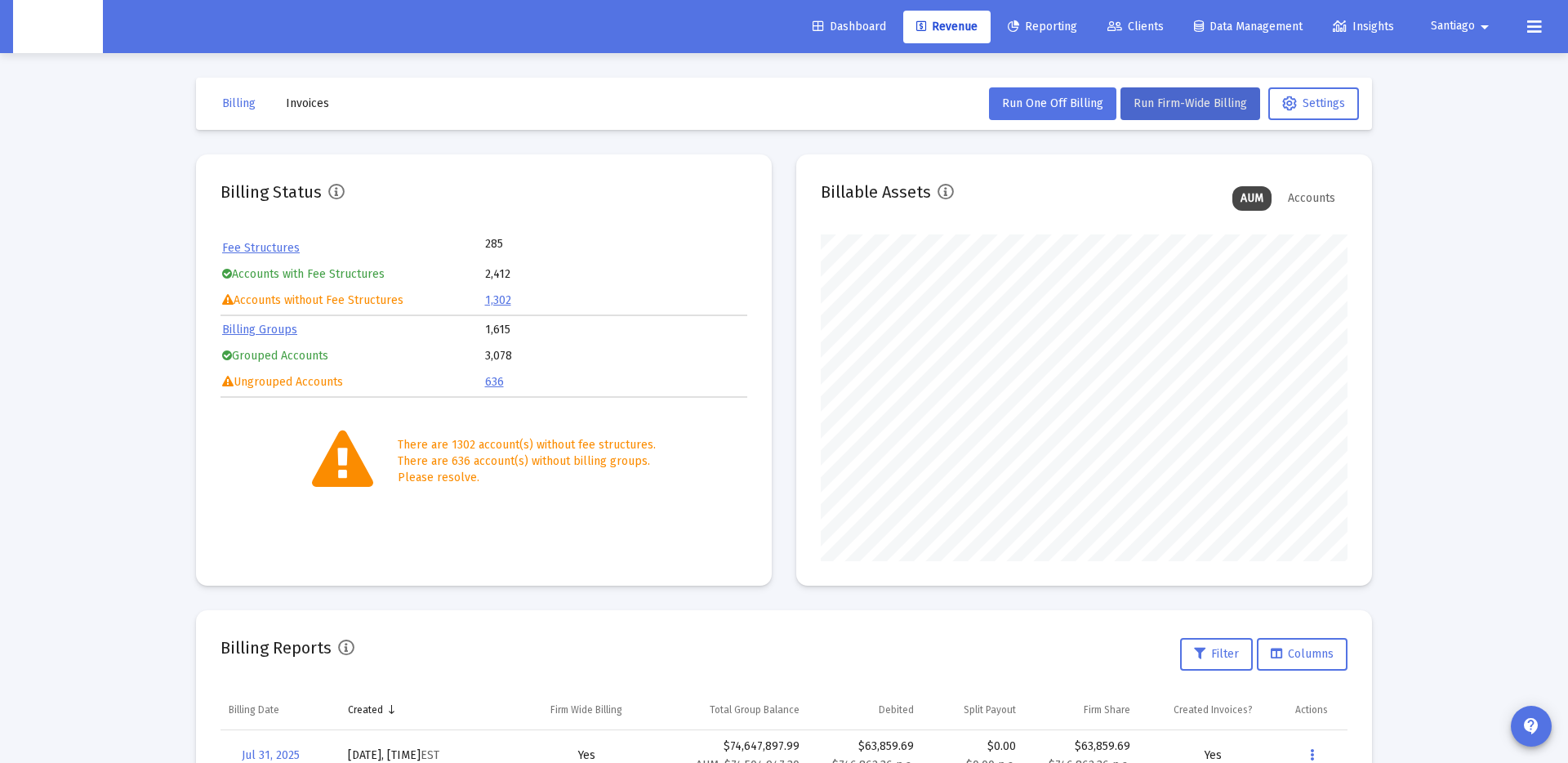 click on "Clients" 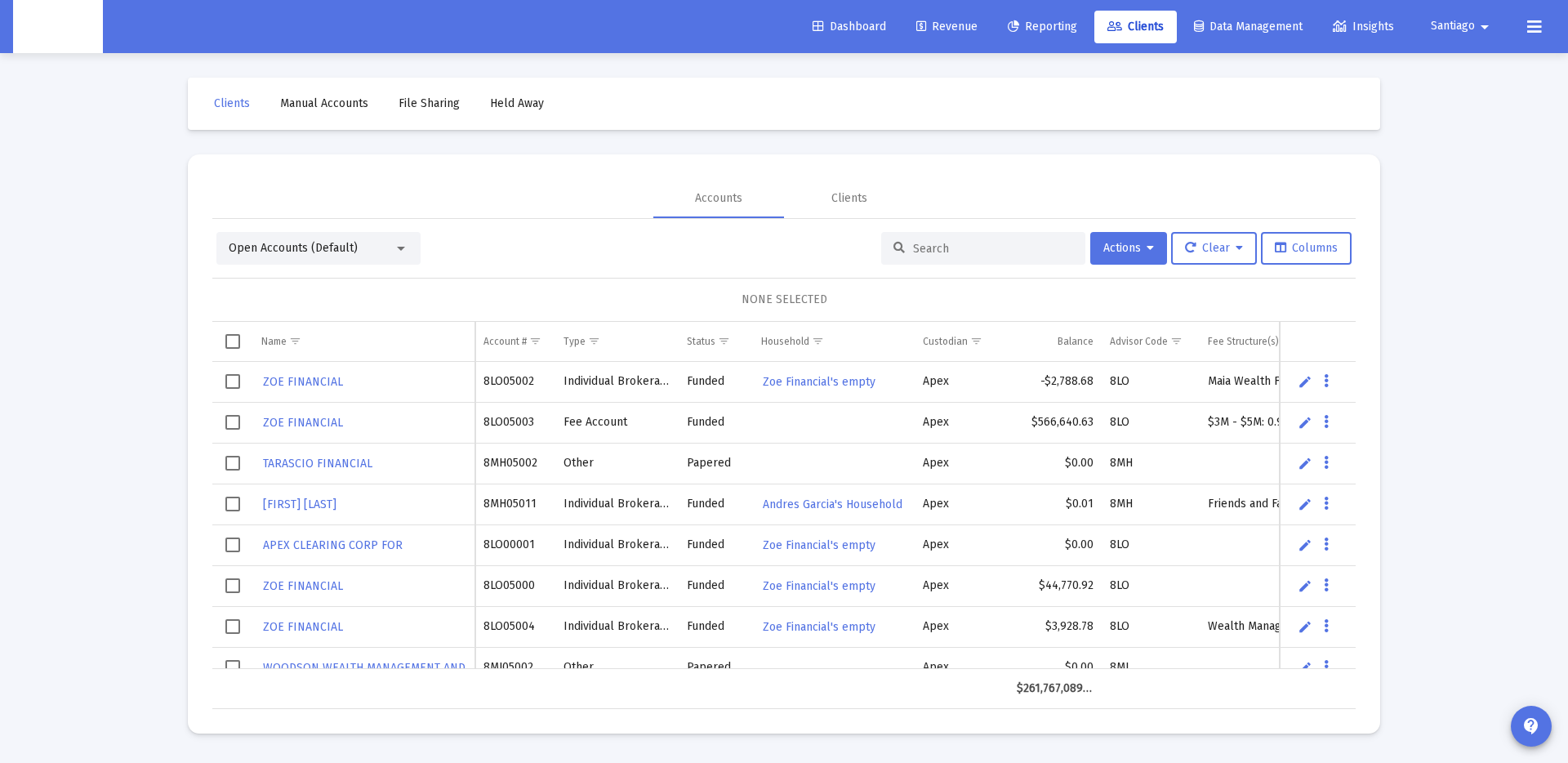scroll, scrollTop: 0, scrollLeft: 82, axis: horizontal 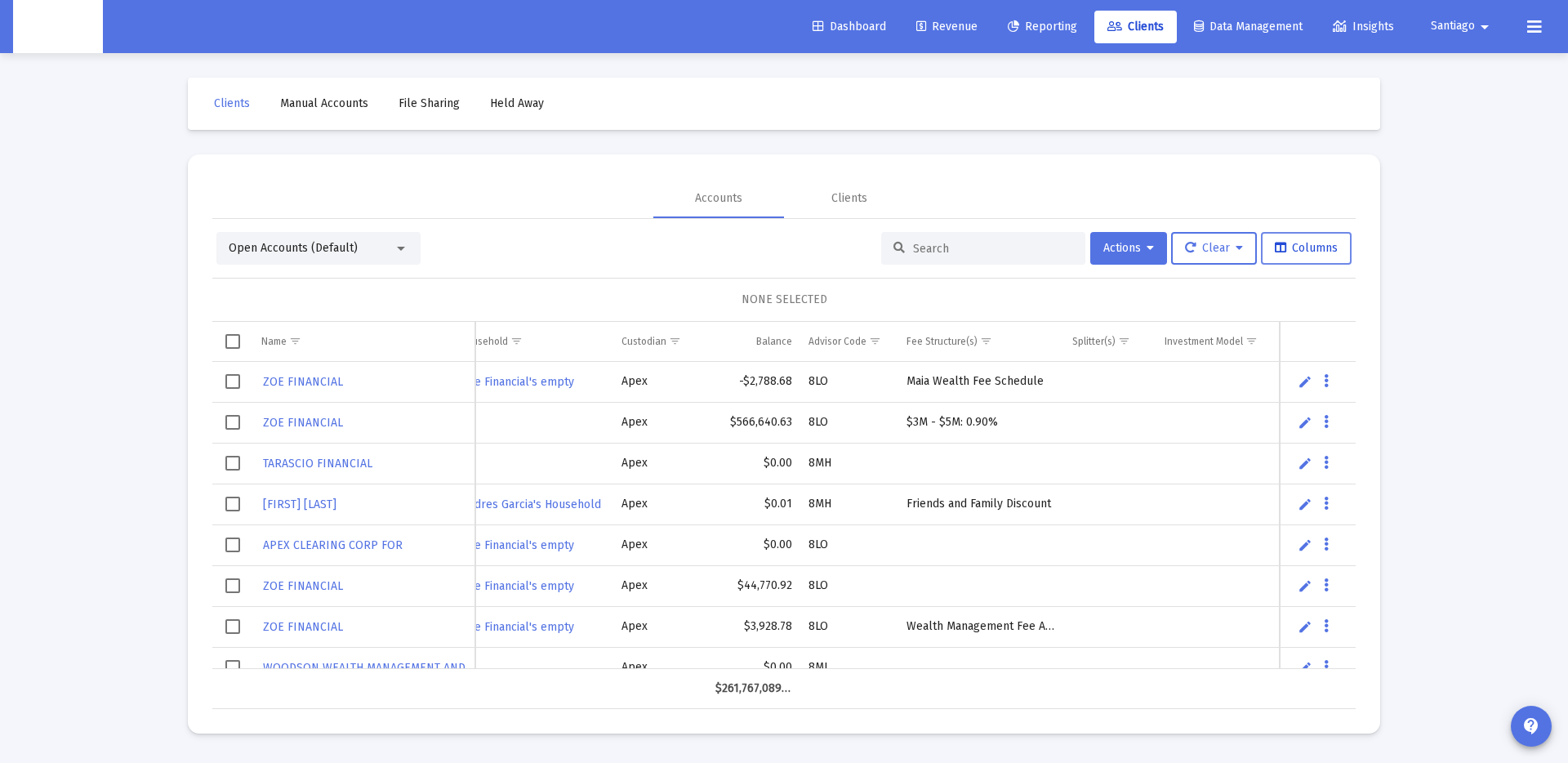click at bounding box center [1281, 248] 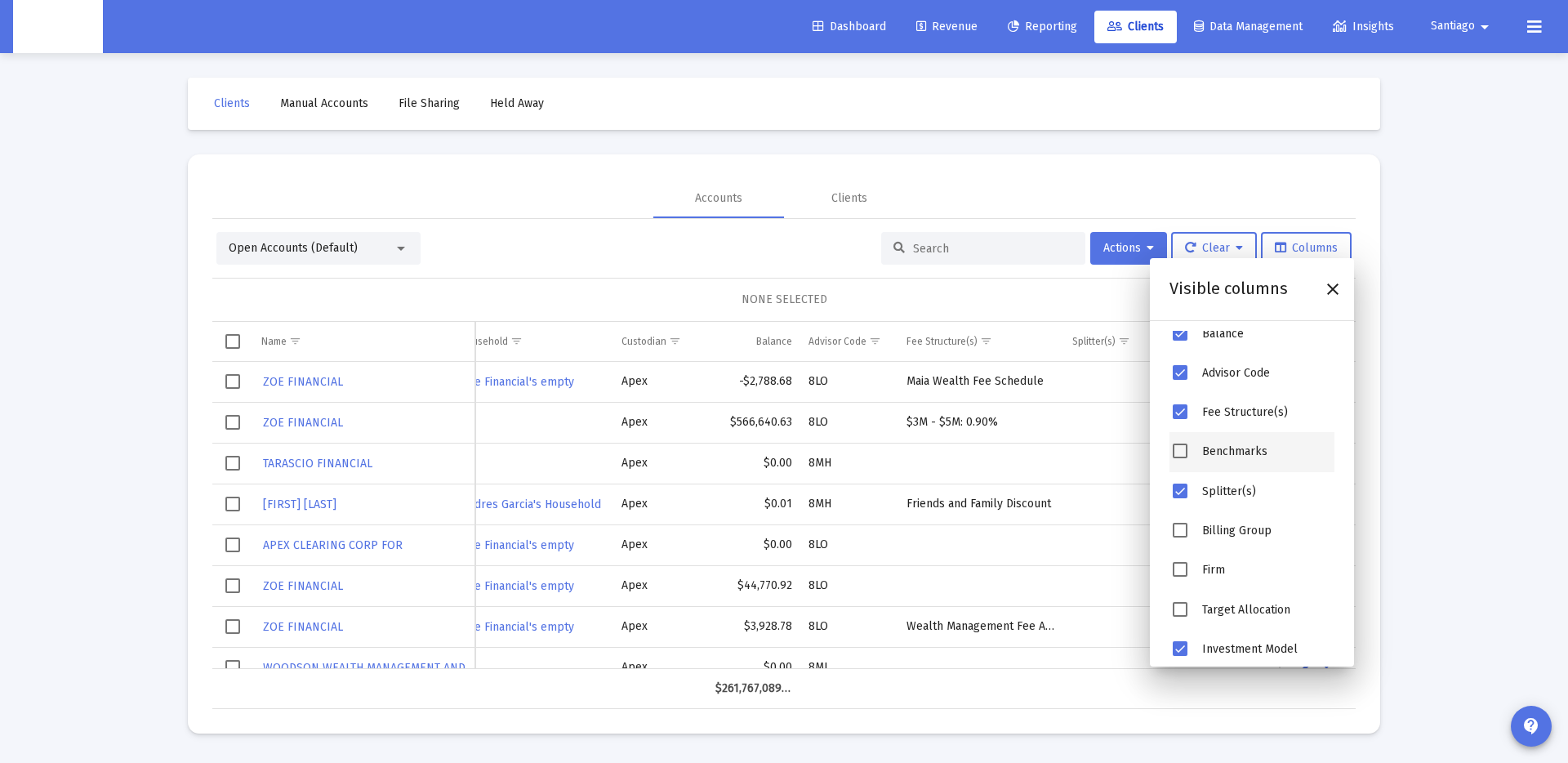 scroll, scrollTop: 385, scrollLeft: 0, axis: vertical 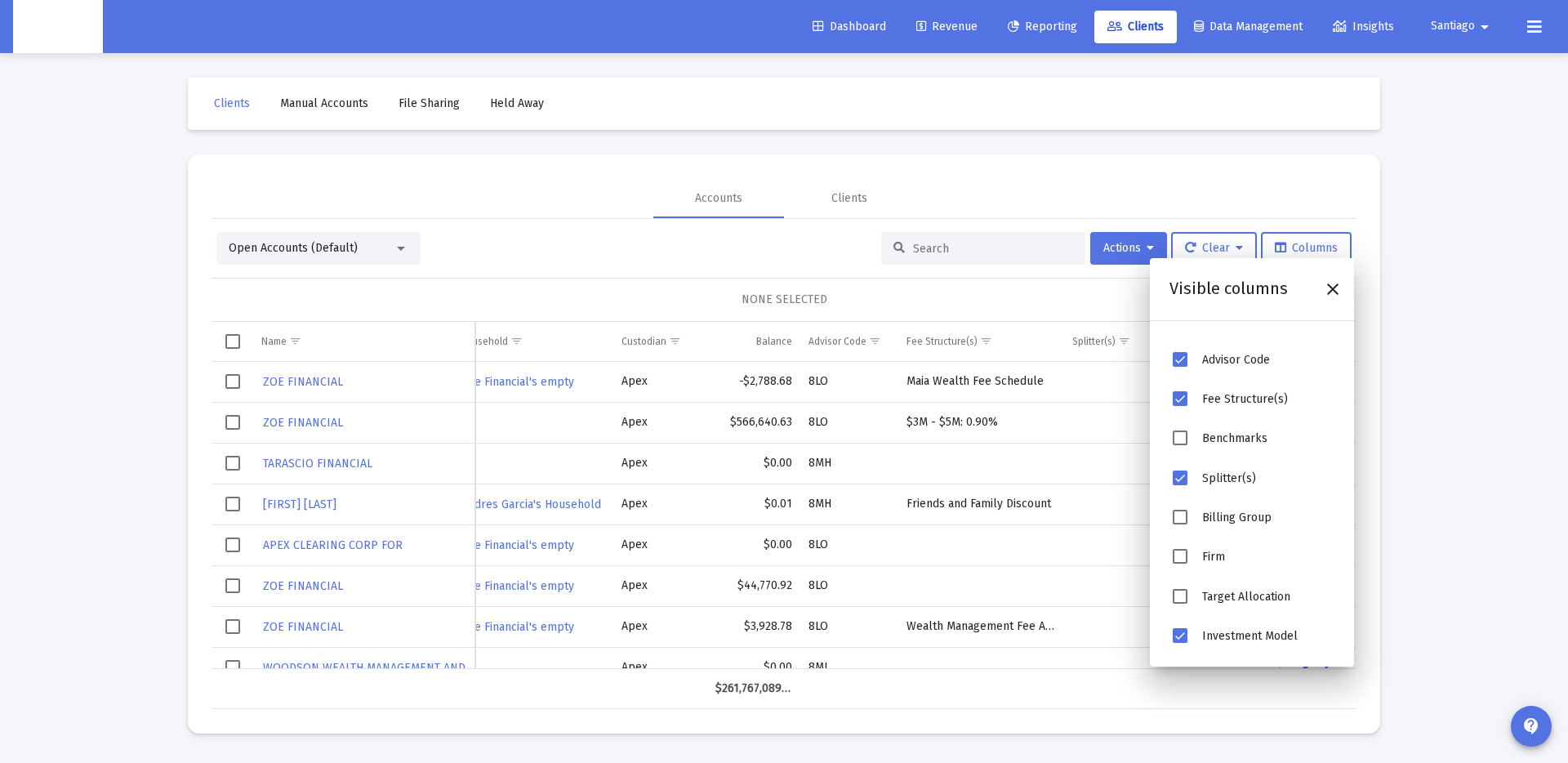 click on "Billing Group" at bounding box center [1265, 518] 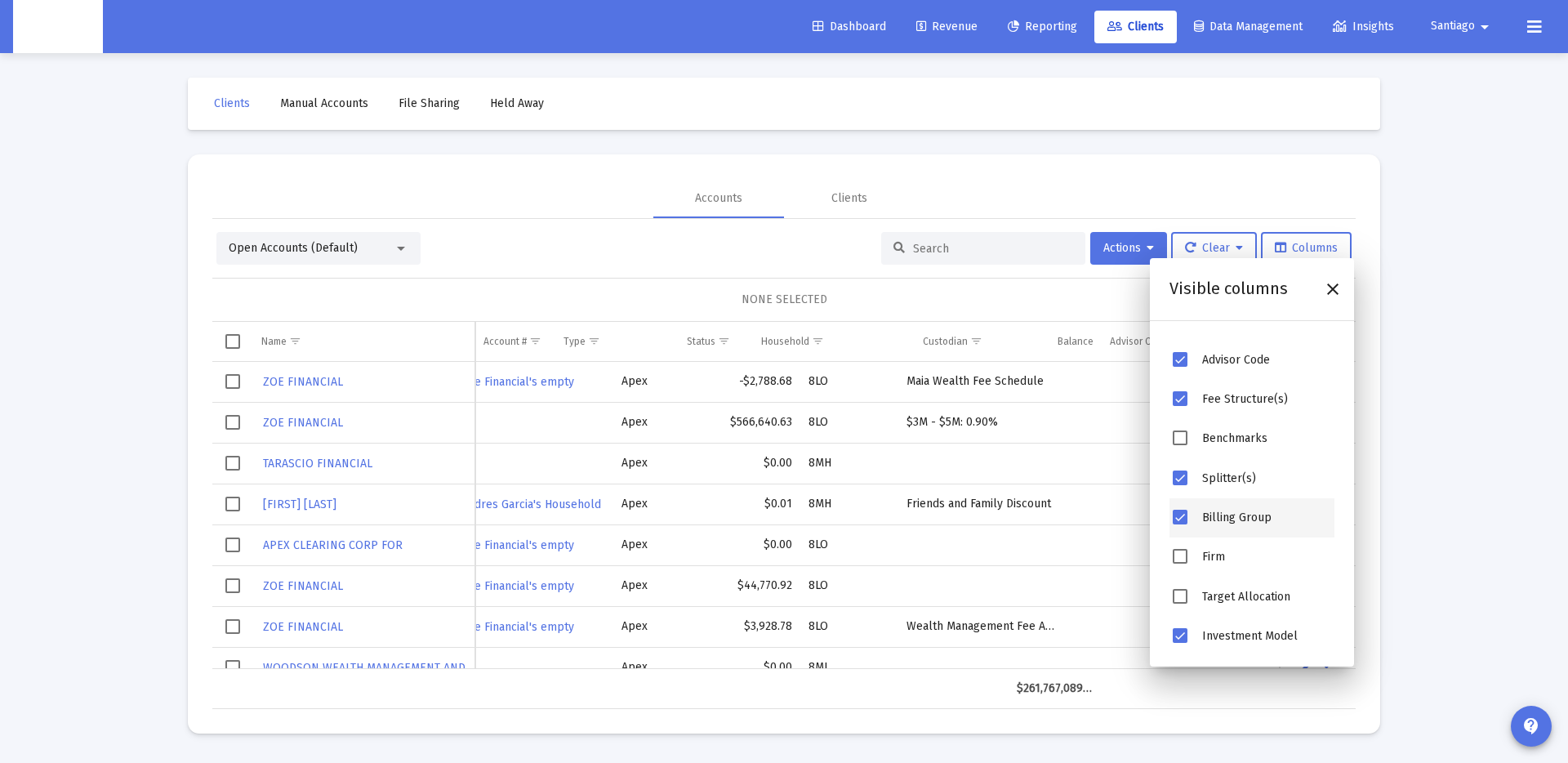 scroll, scrollTop: 0, scrollLeft: 301, axis: horizontal 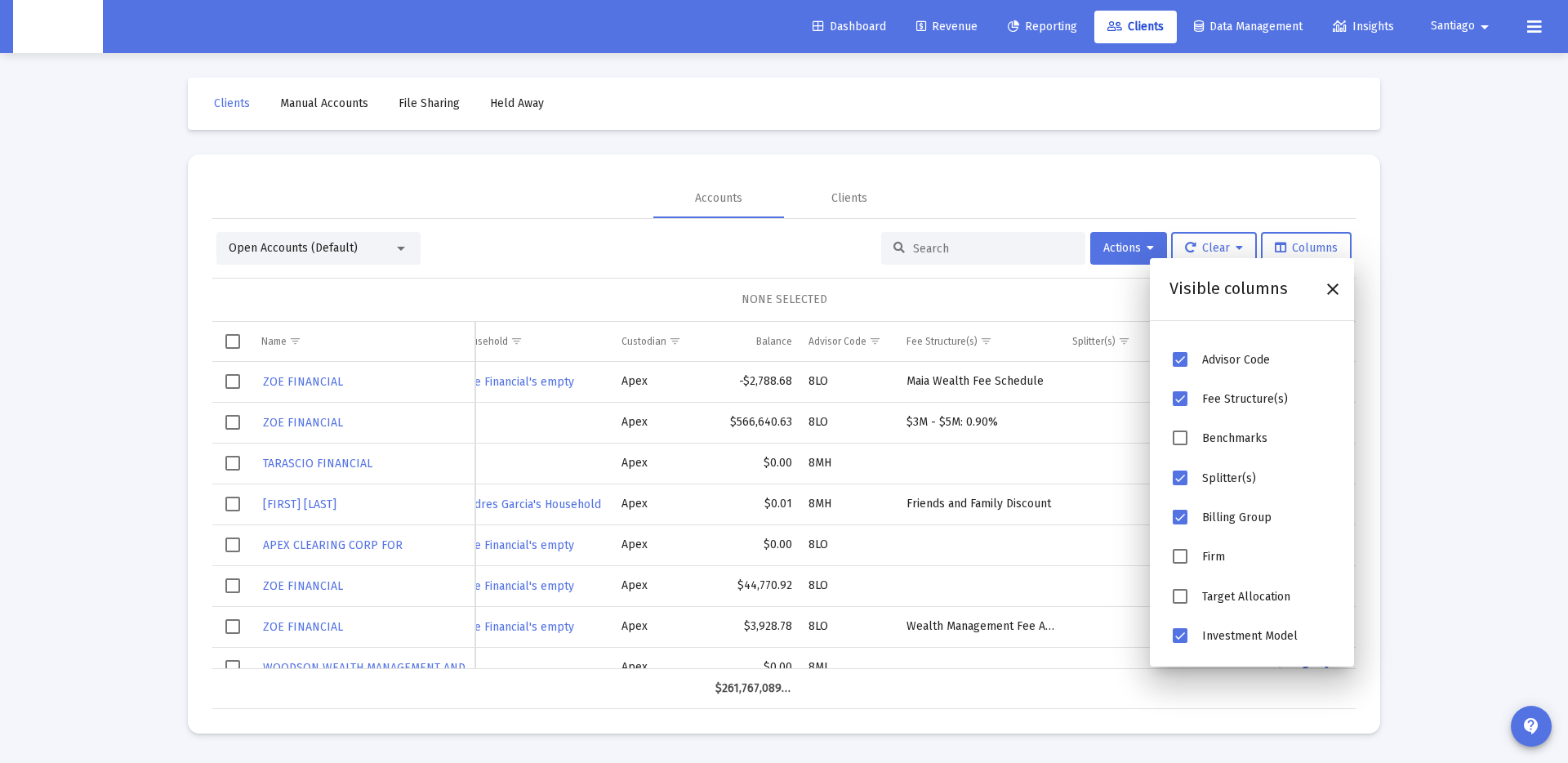 click on "ZOE FINANCIAL  8LO05002 Individual Brokerage  Funded   Zoe Financial's empty  Apex -$2,788.68 8LO Maia Wealth Fee Schedule    Zoe Financial's Household           ZOE FINANCIAL  8LO05003 Fee Account  Funded  Apex $566,640.63 8LO $3M - $5M: 0.90%    test           TARASCIO FINANCIAL  8MH05002 Other  Papered  Apex $0.00 8MH              ANDRES GARCIA  8MH05011 Individual Brokerage  Funded   Andres Garcia's Household  Apex $0.01 8MH Friends and Family Discount    Garcia, Andres & Jenny           APEX CLEARING CORP FOR  8LO00001 Individual Brokerage  Funded   Zoe Financial's empty  Apex $0.00 8LO      Zoe Financial's Household           ZOE FINANCIAL  8LO05000 Individual Brokerage  Funded  Apex 8LO" 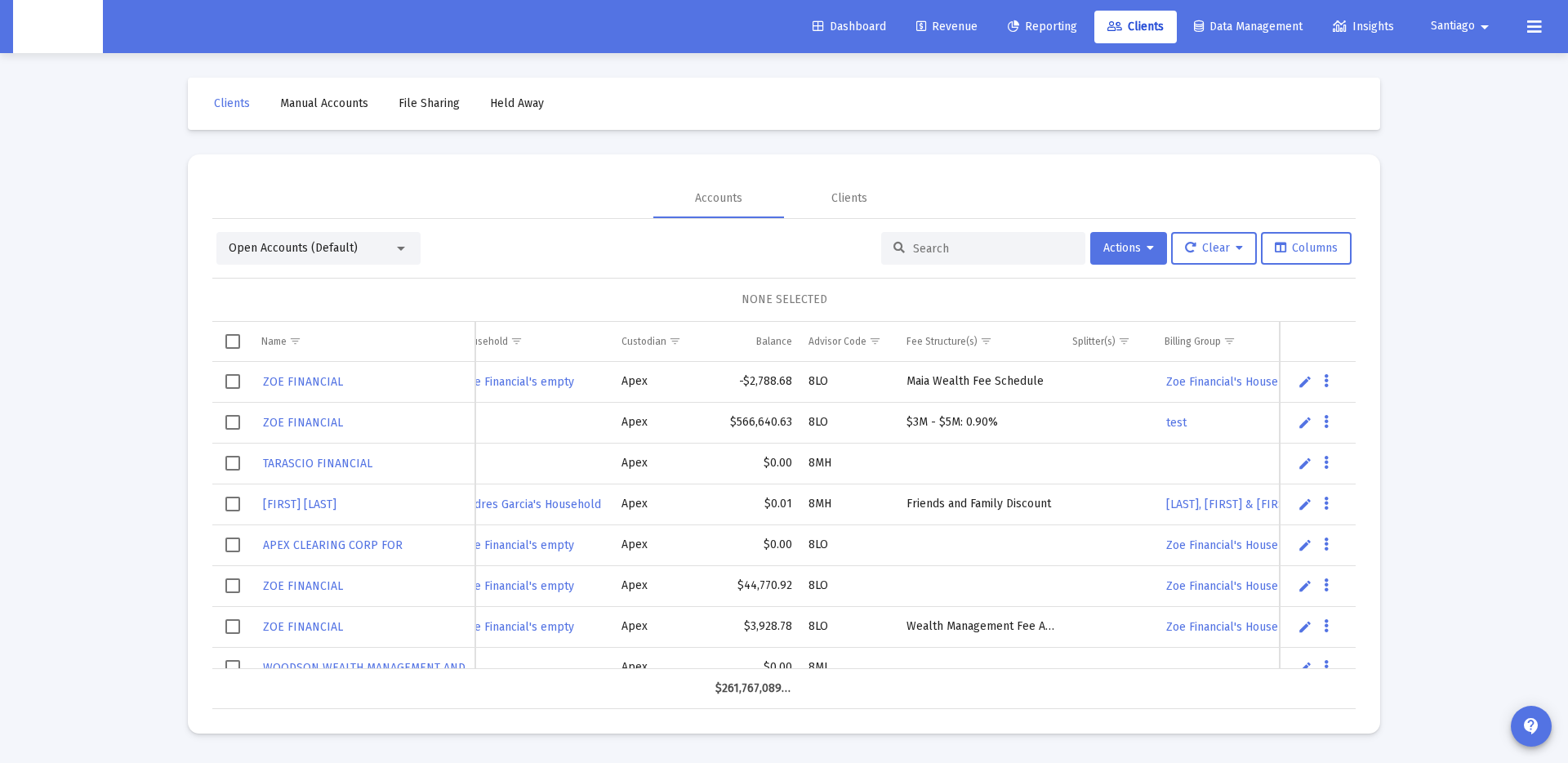 scroll, scrollTop: 0, scrollLeft: 391, axis: horizontal 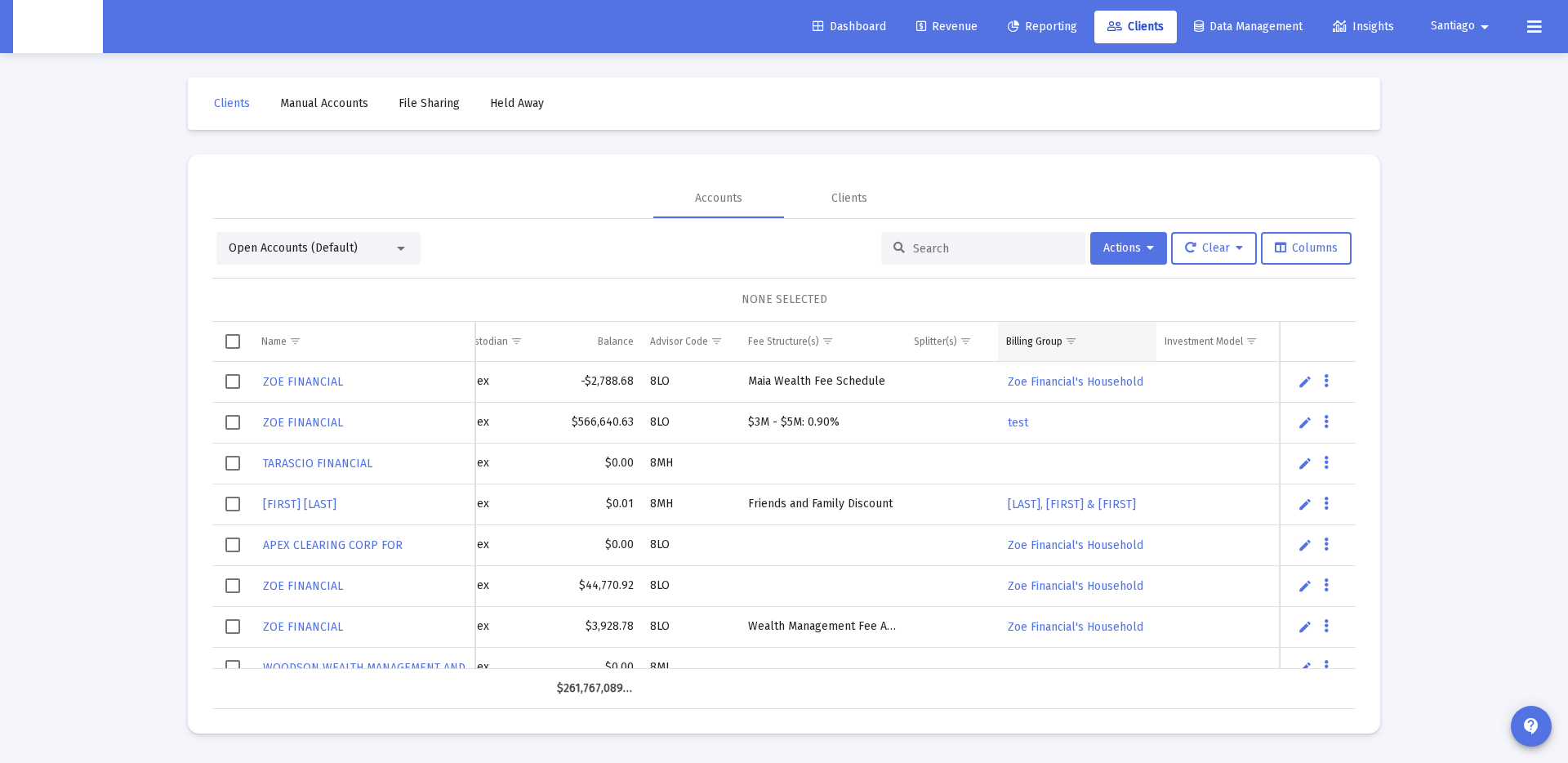 click at bounding box center (1071, 341) 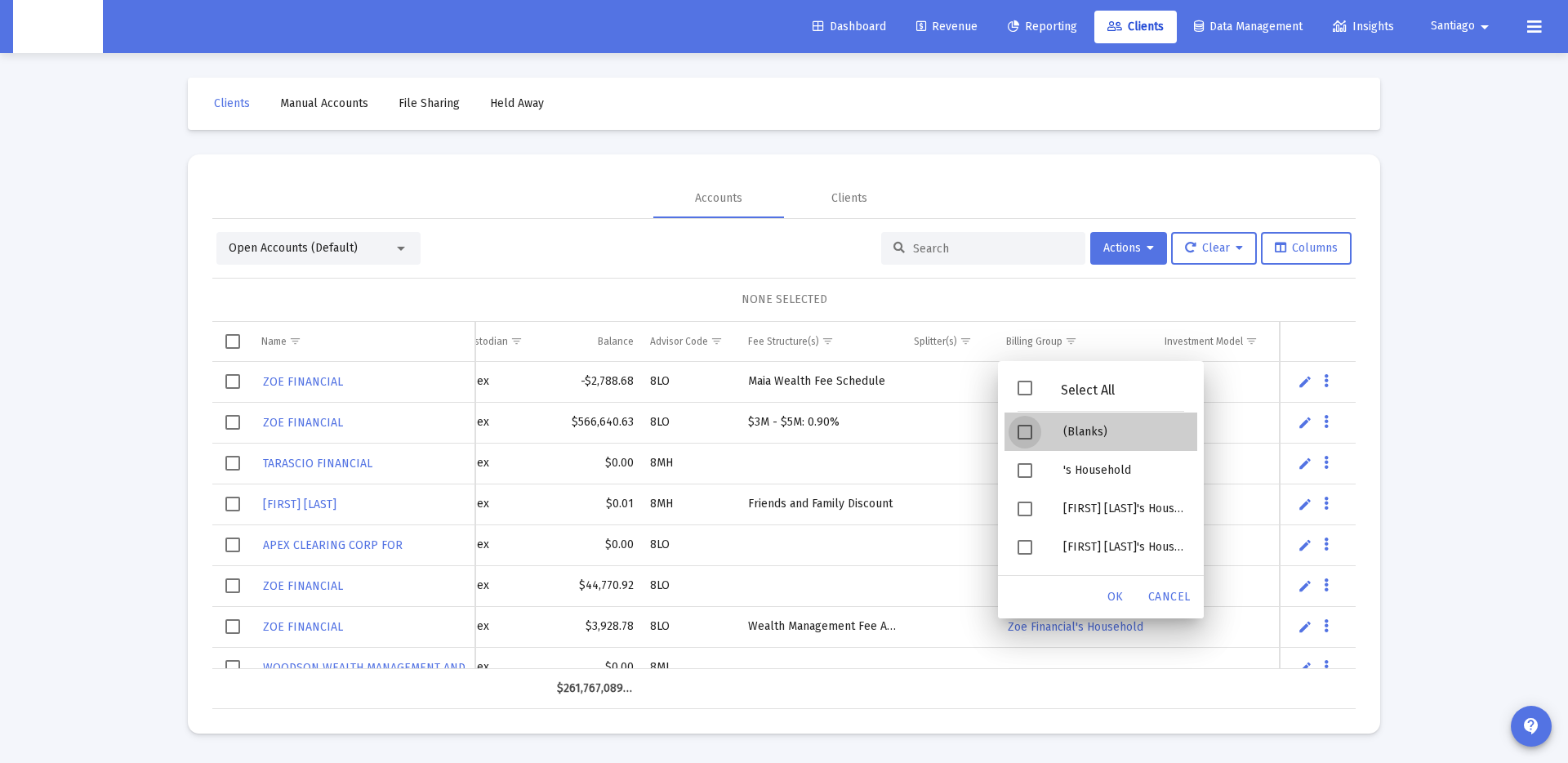 drag, startPoint x: 1067, startPoint y: 421, endPoint x: 1094, endPoint y: 506, distance: 89.1852 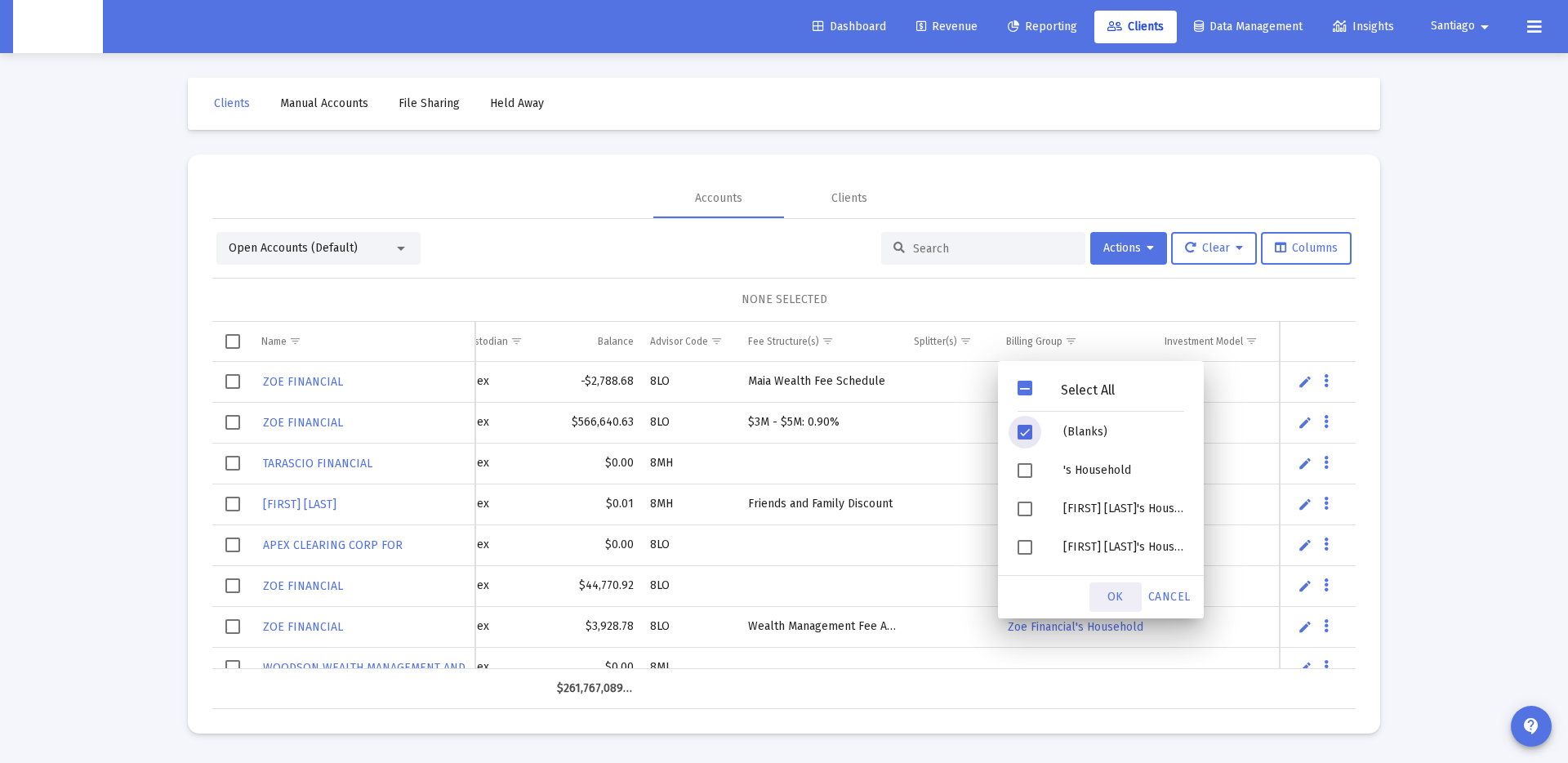 click on "OK" at bounding box center [1116, 596] 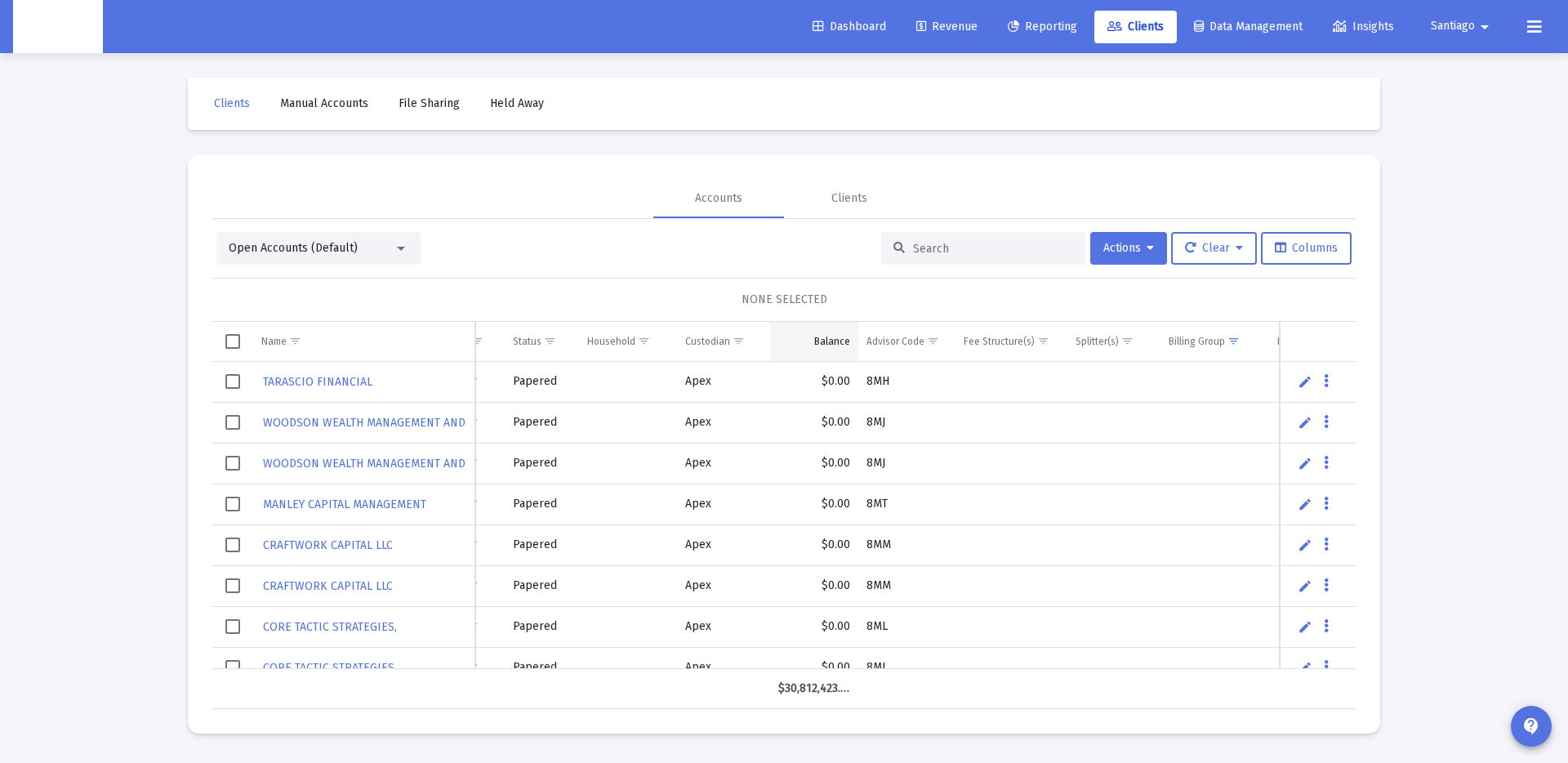 click on "Balance" at bounding box center [832, 341] 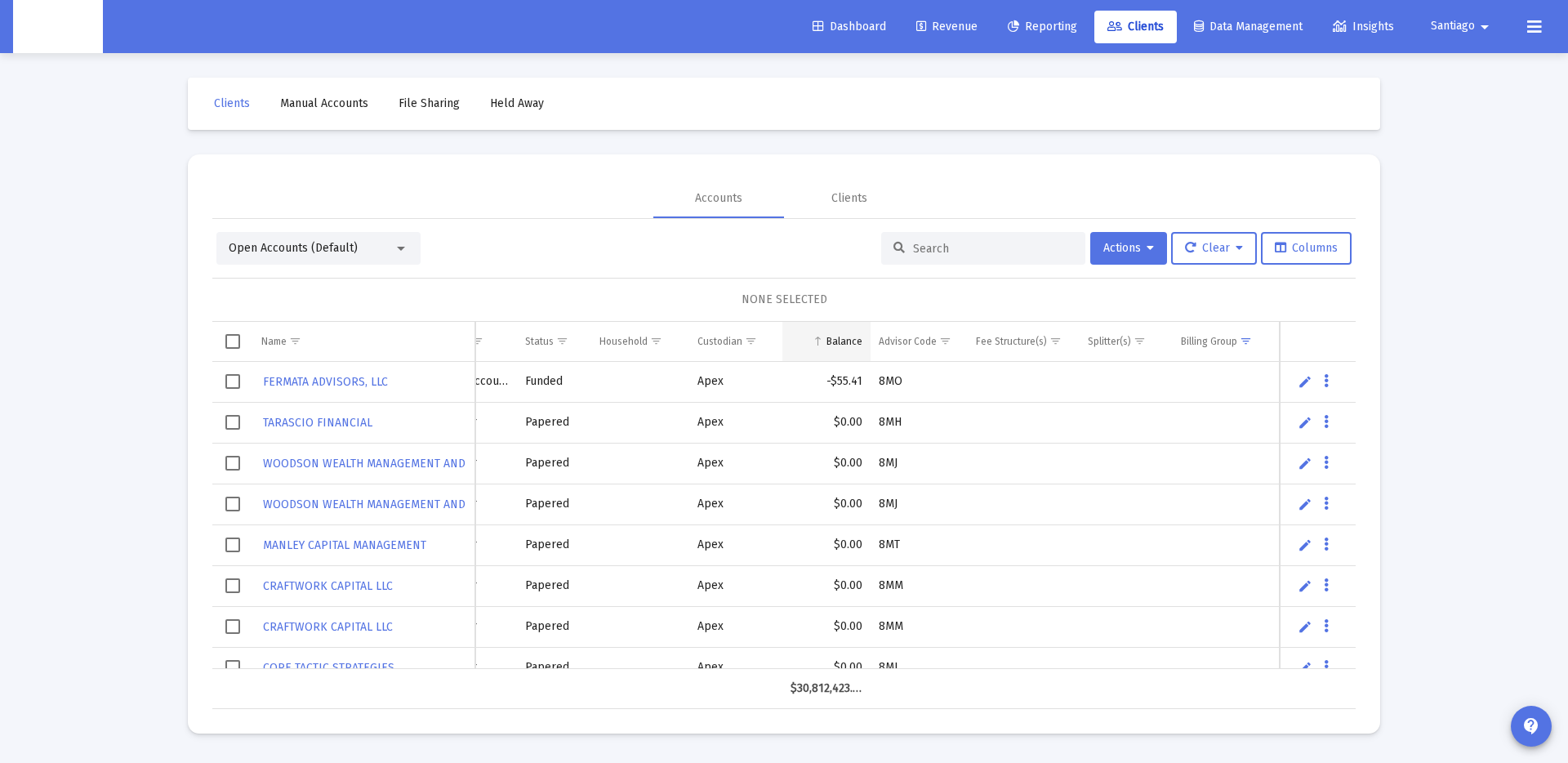 click on "Balance" at bounding box center (844, 341) 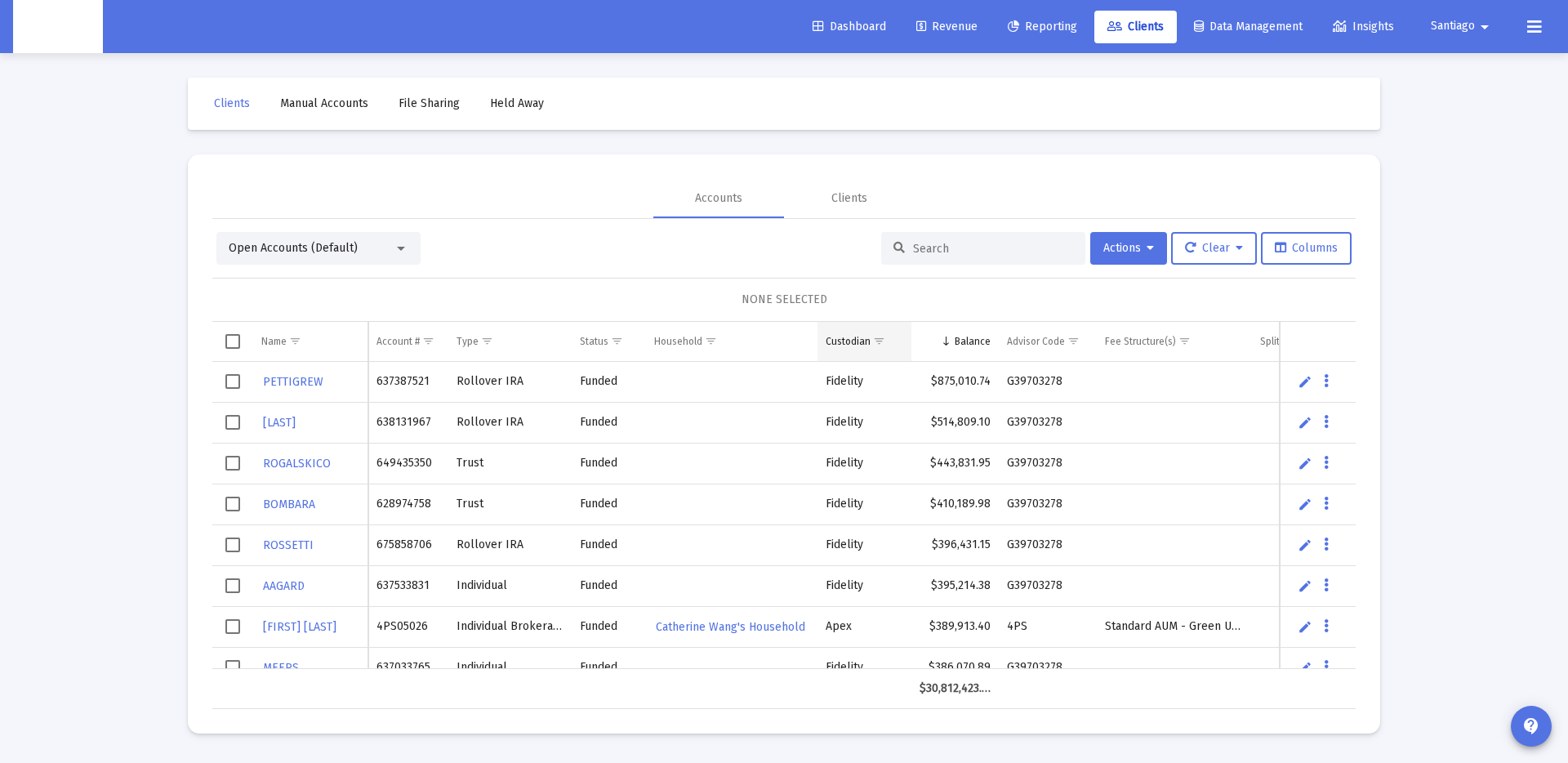 click at bounding box center [879, 341] 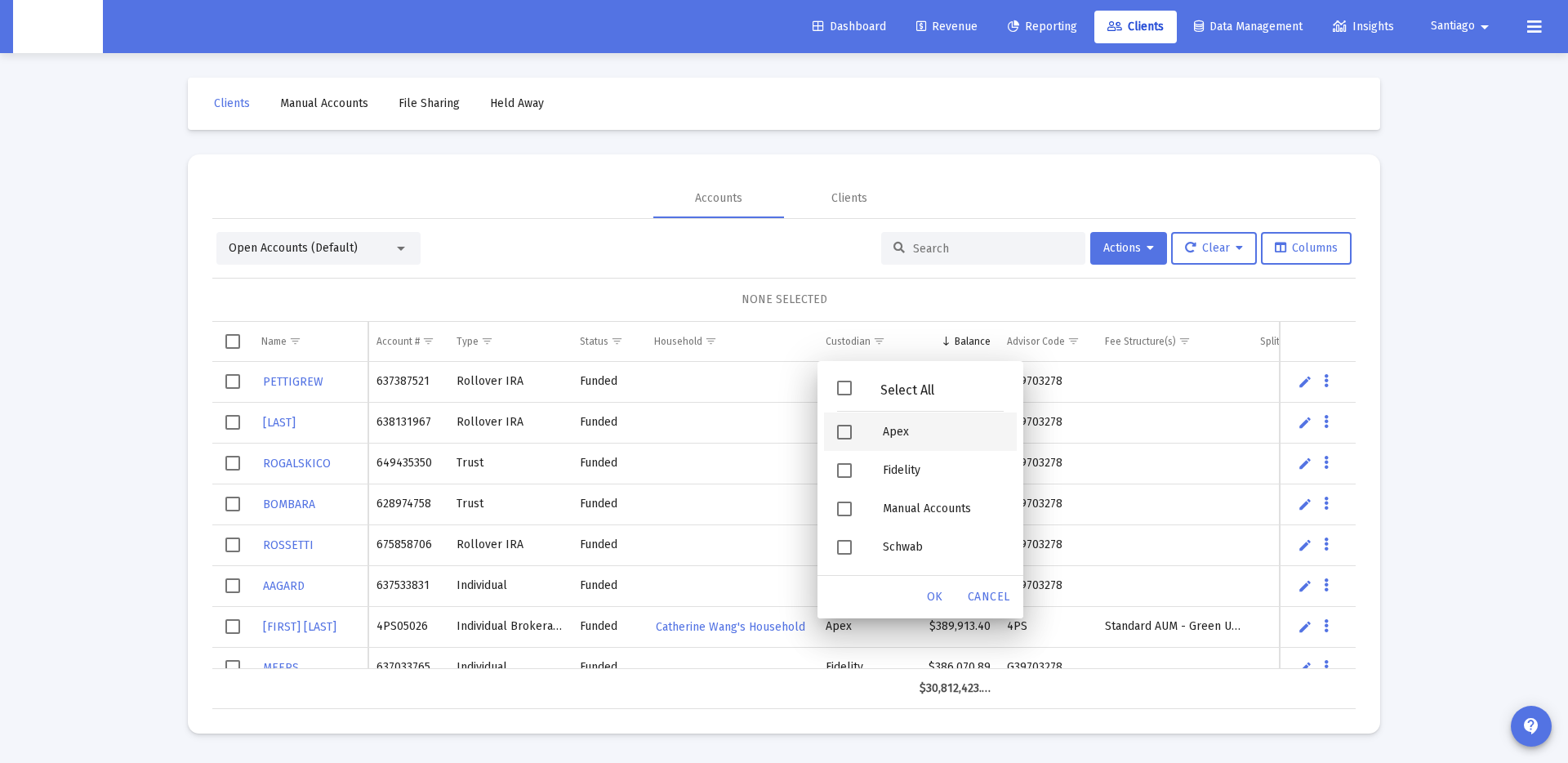 click at bounding box center [847, 431] 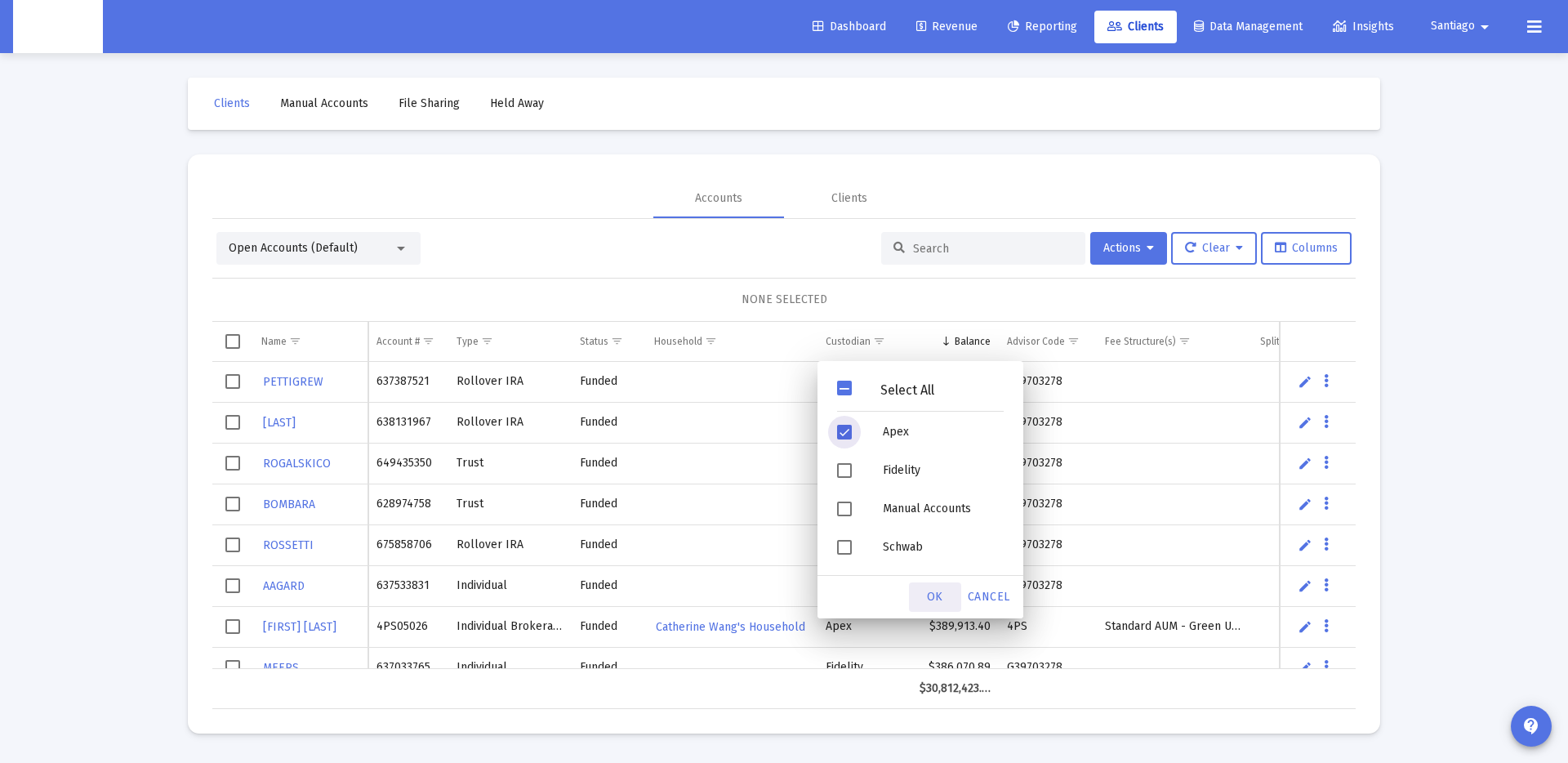click on "OK" at bounding box center [935, 597] 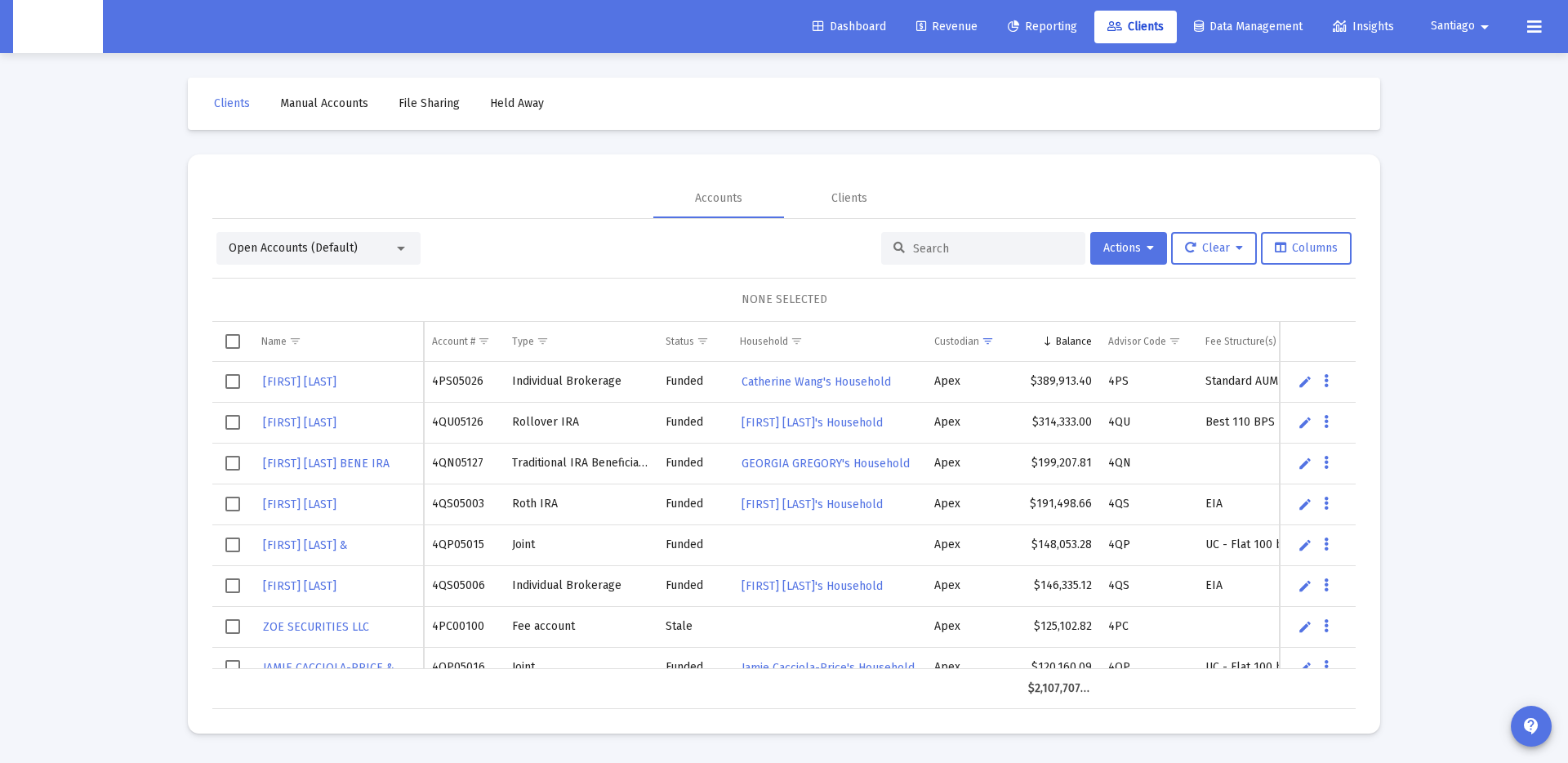 click at bounding box center [233, 341] 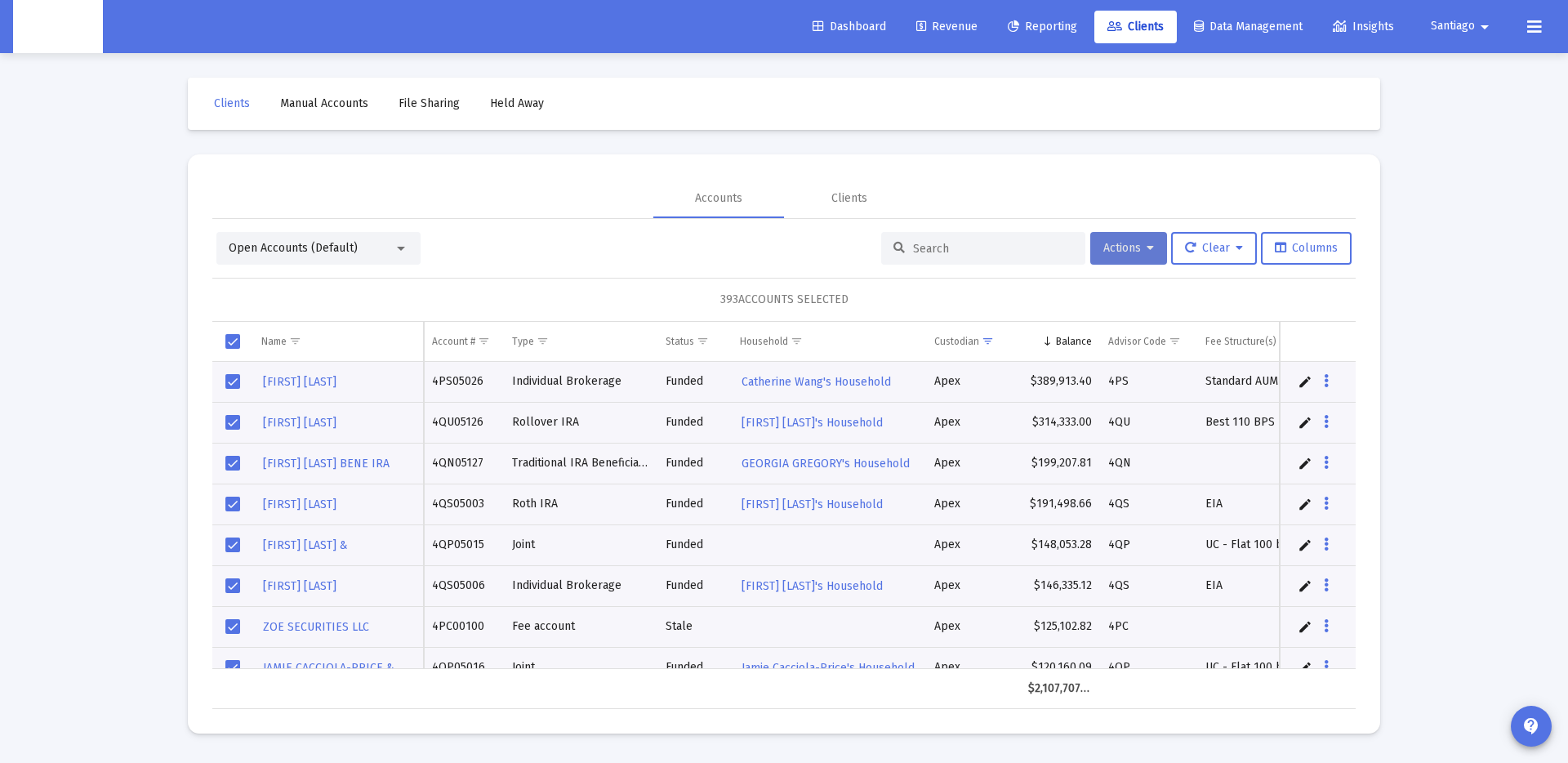 click on "Actions" at bounding box center [1129, 248] 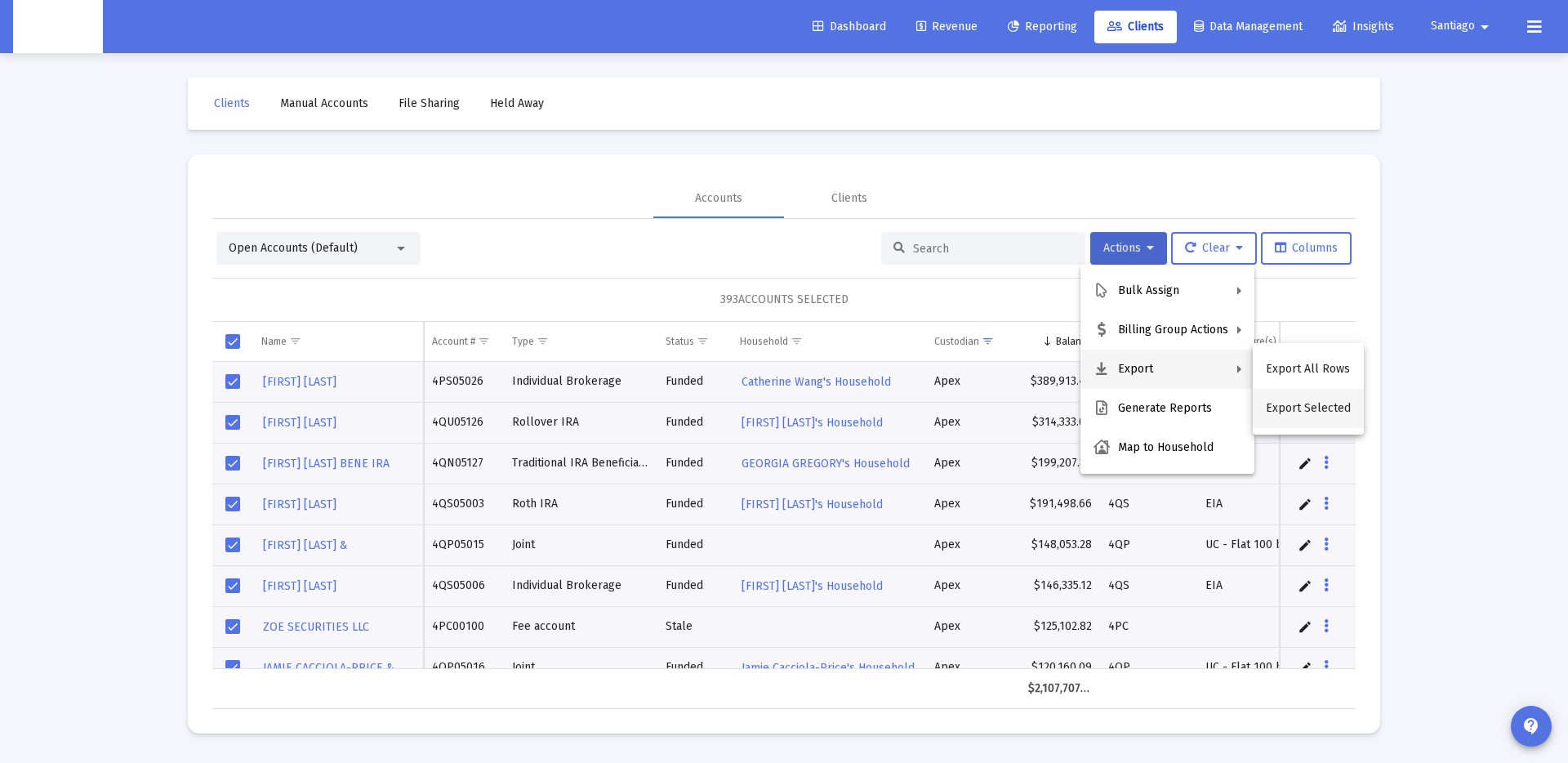 click on "Export Selected" at bounding box center (1308, 408) 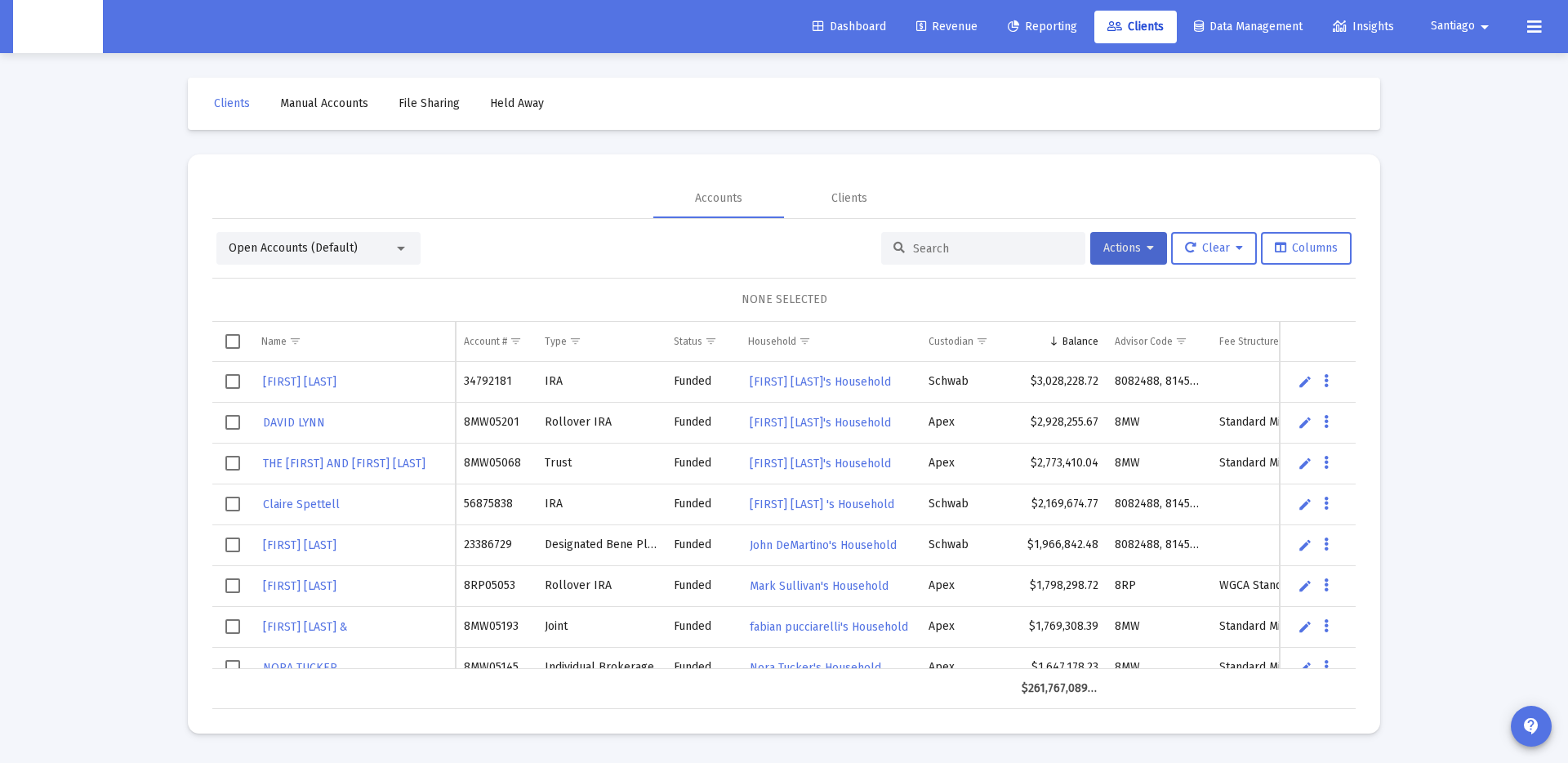 click at bounding box center (993, 248) 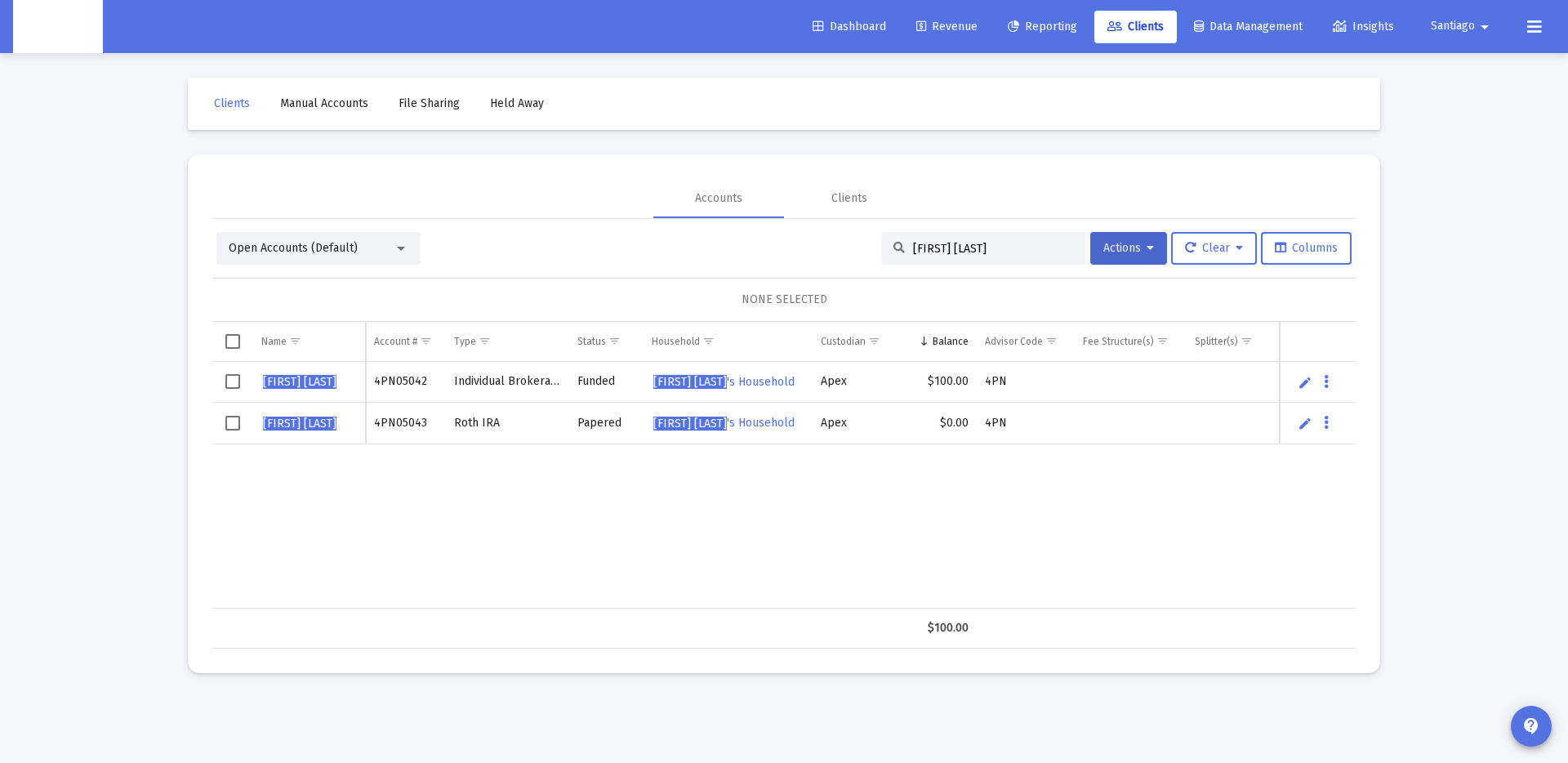 type on "[FIRST] [LAST]" 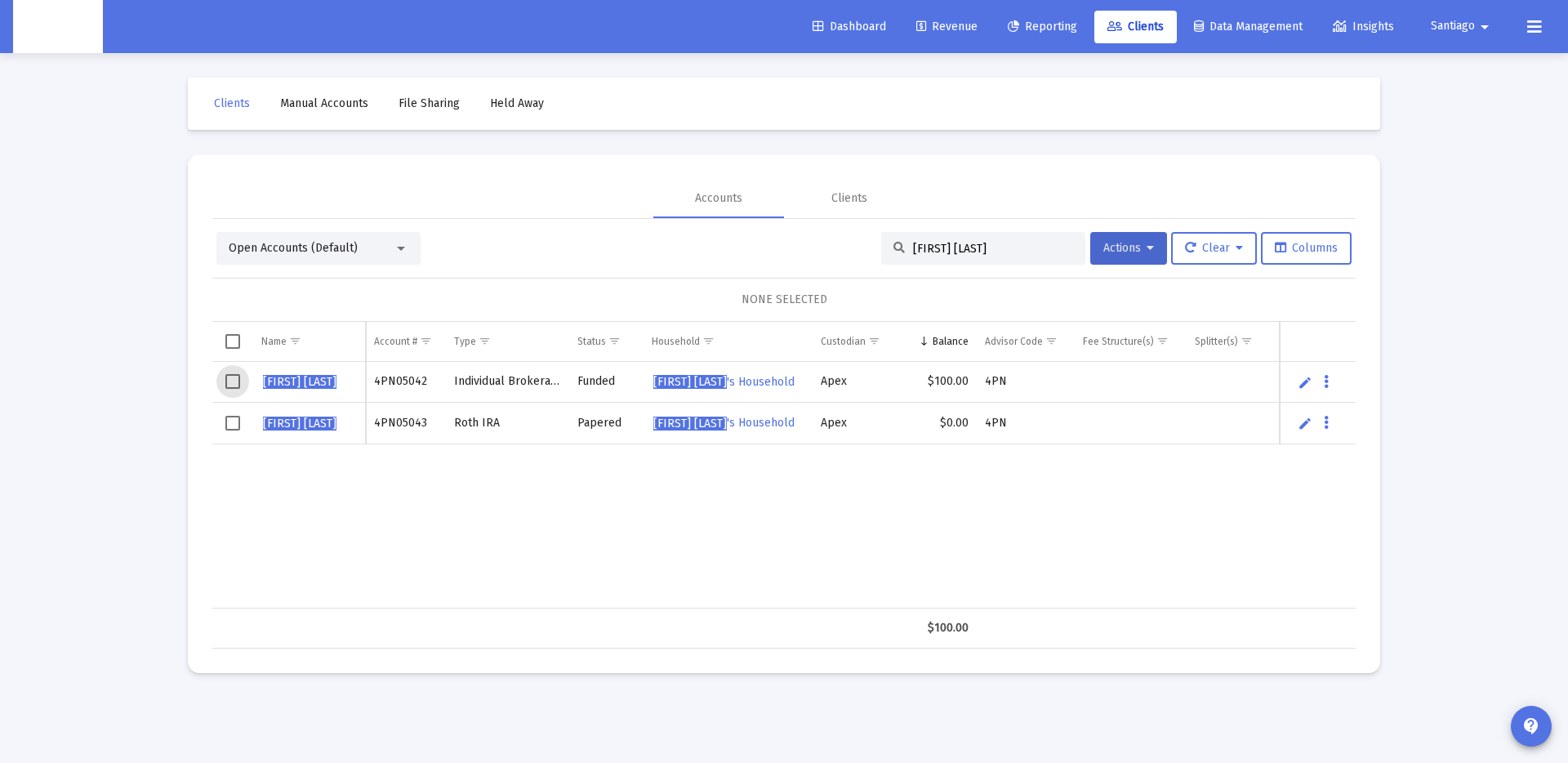 drag, startPoint x: 234, startPoint y: 386, endPoint x: 228, endPoint y: 401, distance: 16.155494 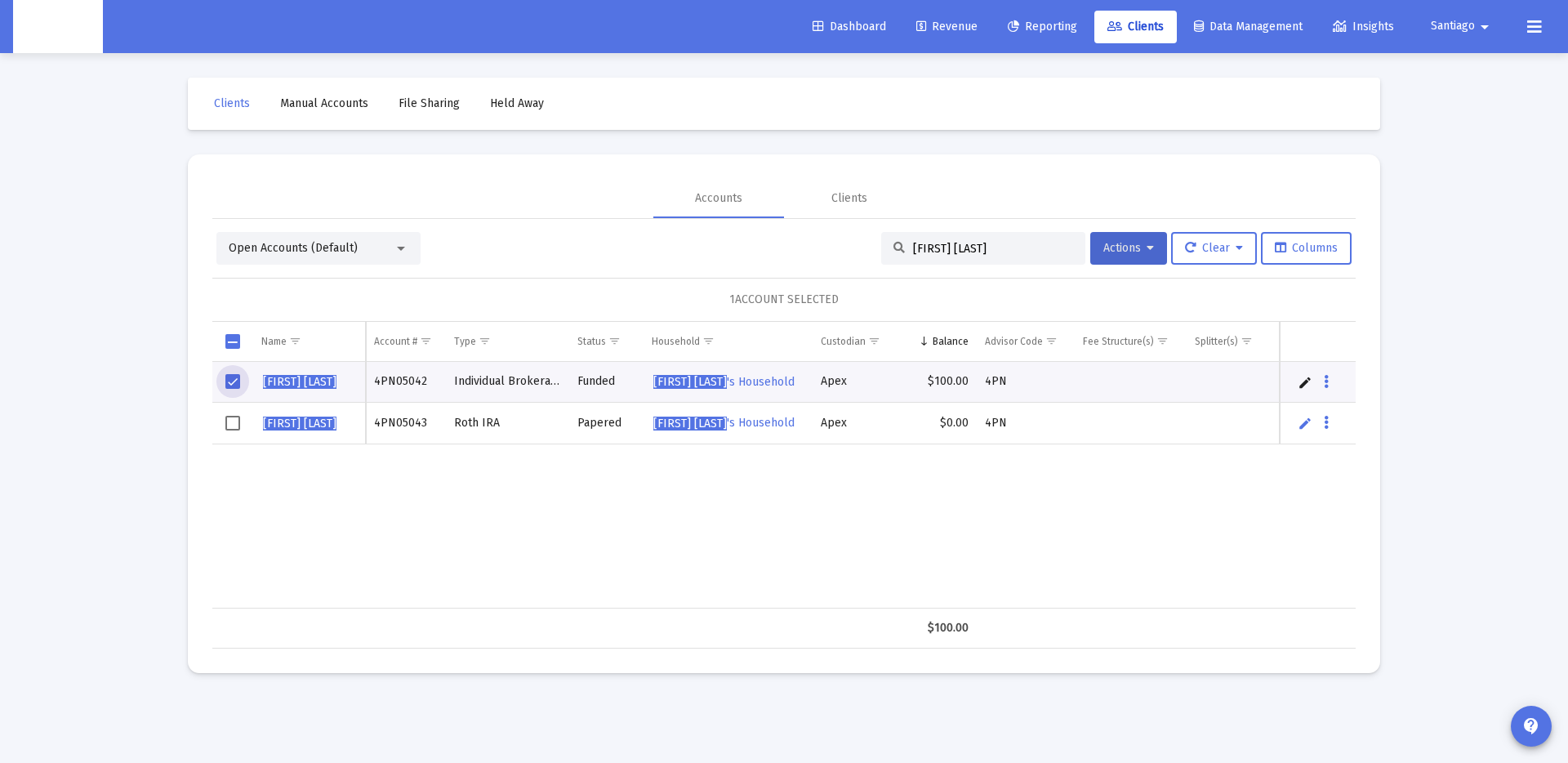 click at bounding box center (233, 423) 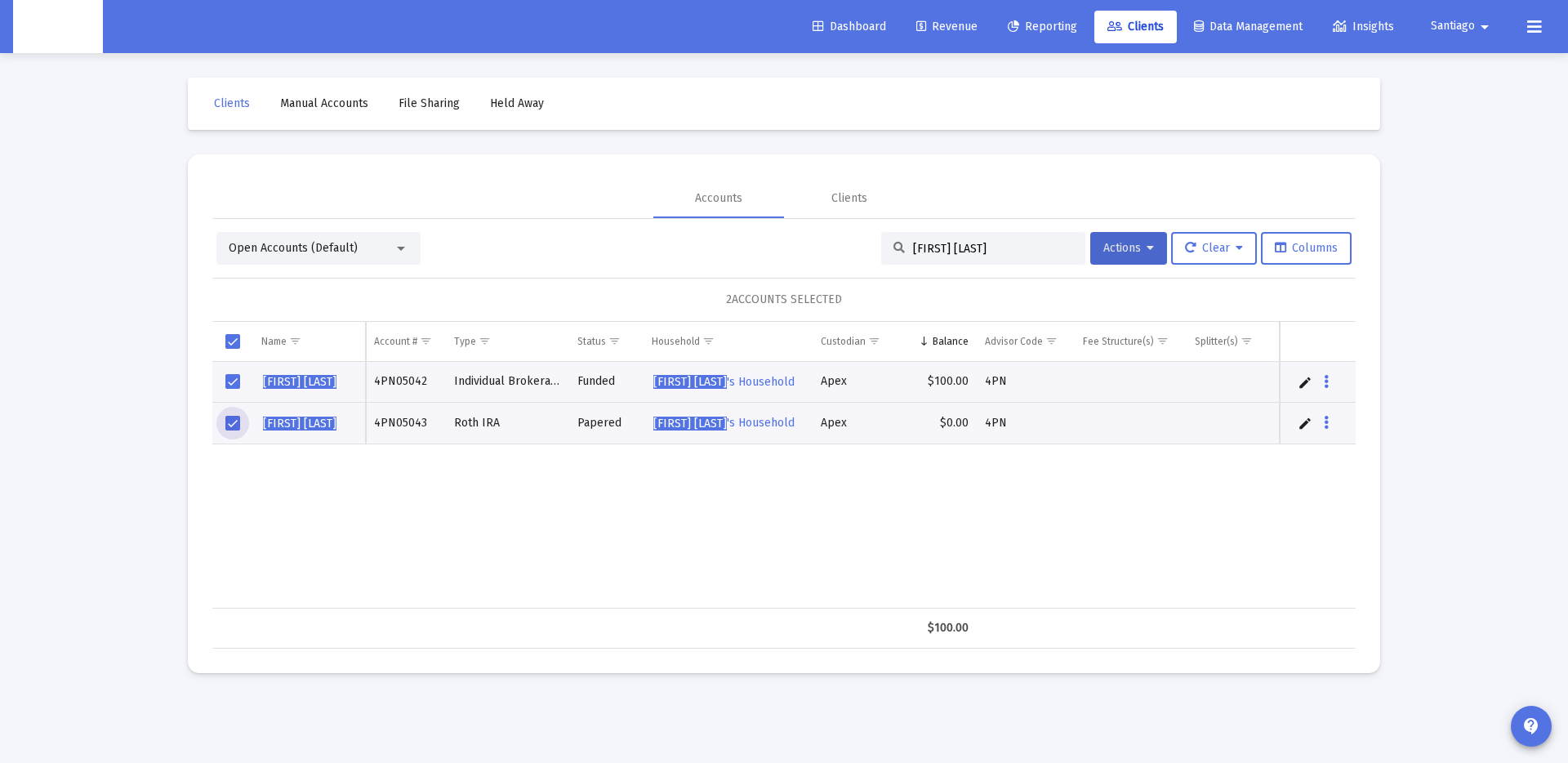 scroll, scrollTop: 0, scrollLeft: 209, axis: horizontal 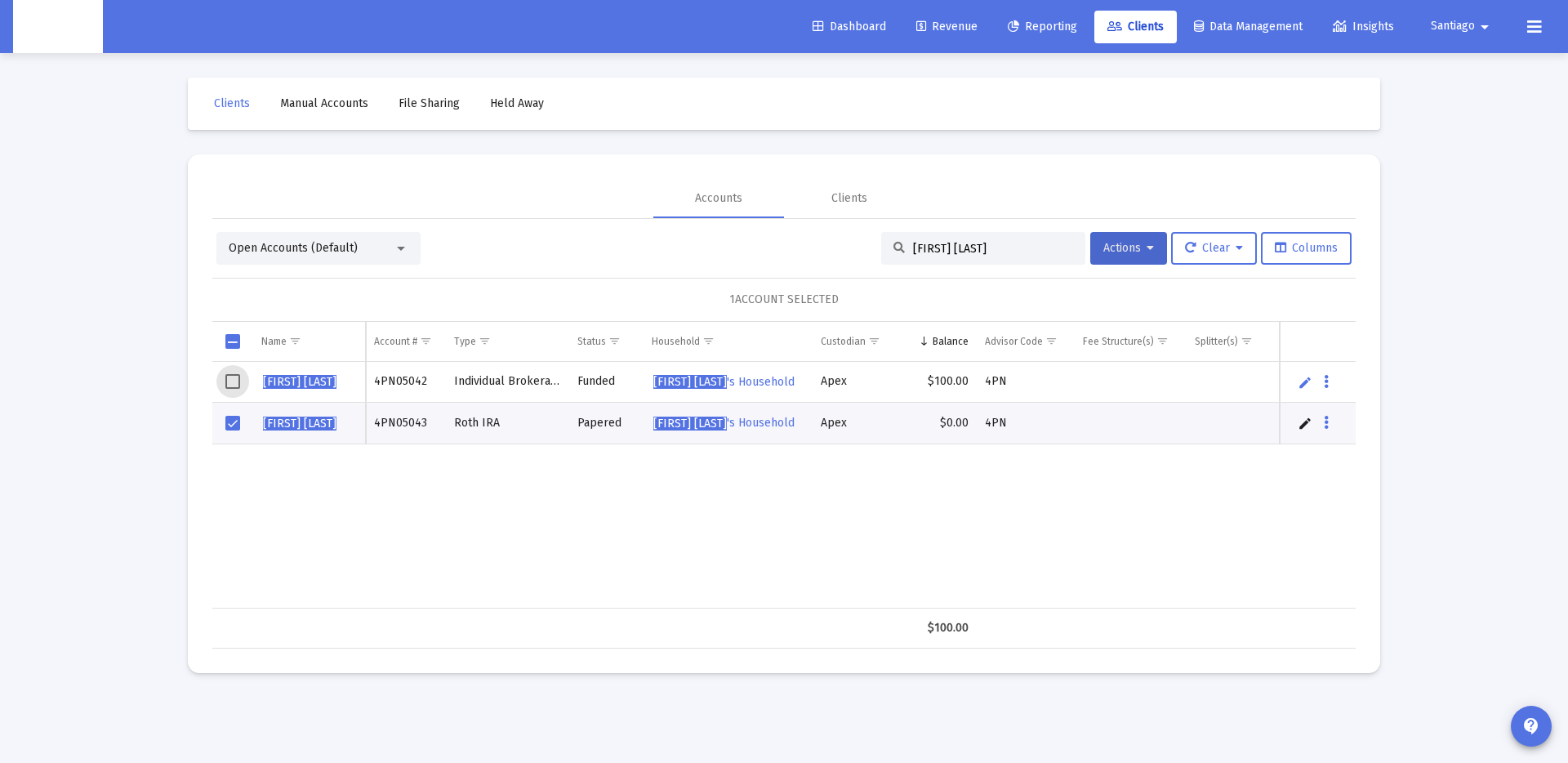 click at bounding box center (233, 423) 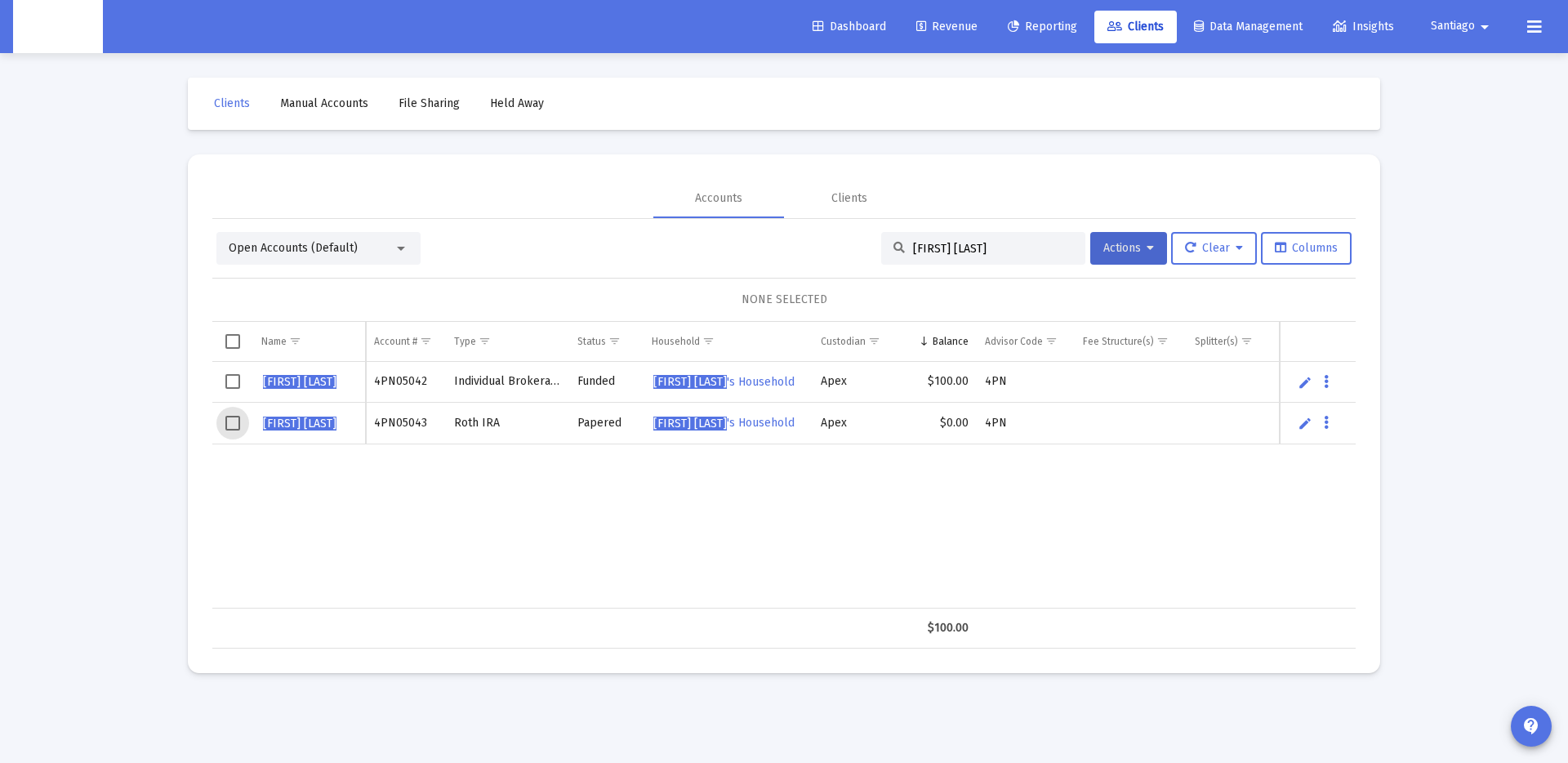 click at bounding box center (233, 382) 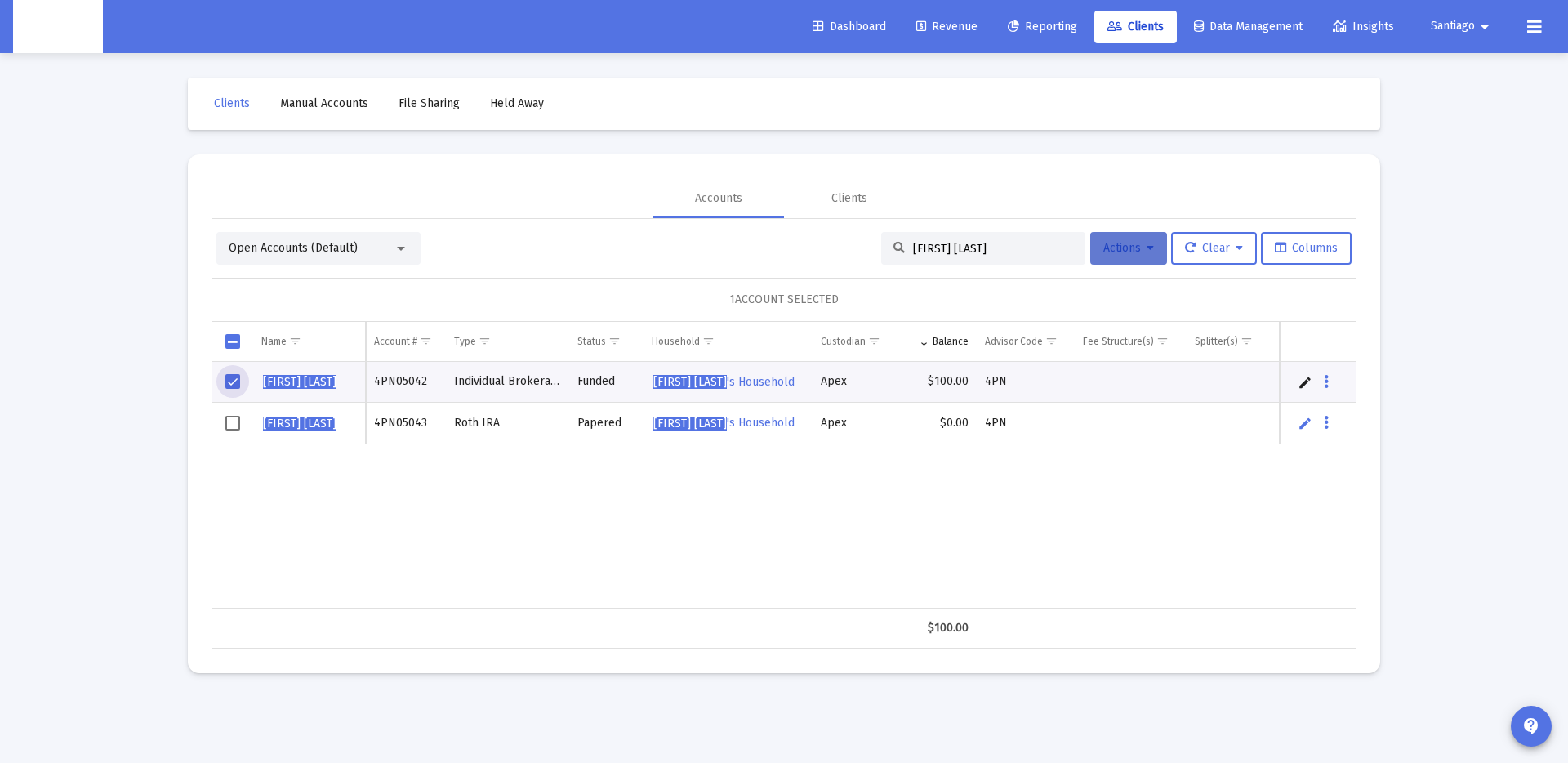 click on "Actions" at bounding box center [1129, 248] 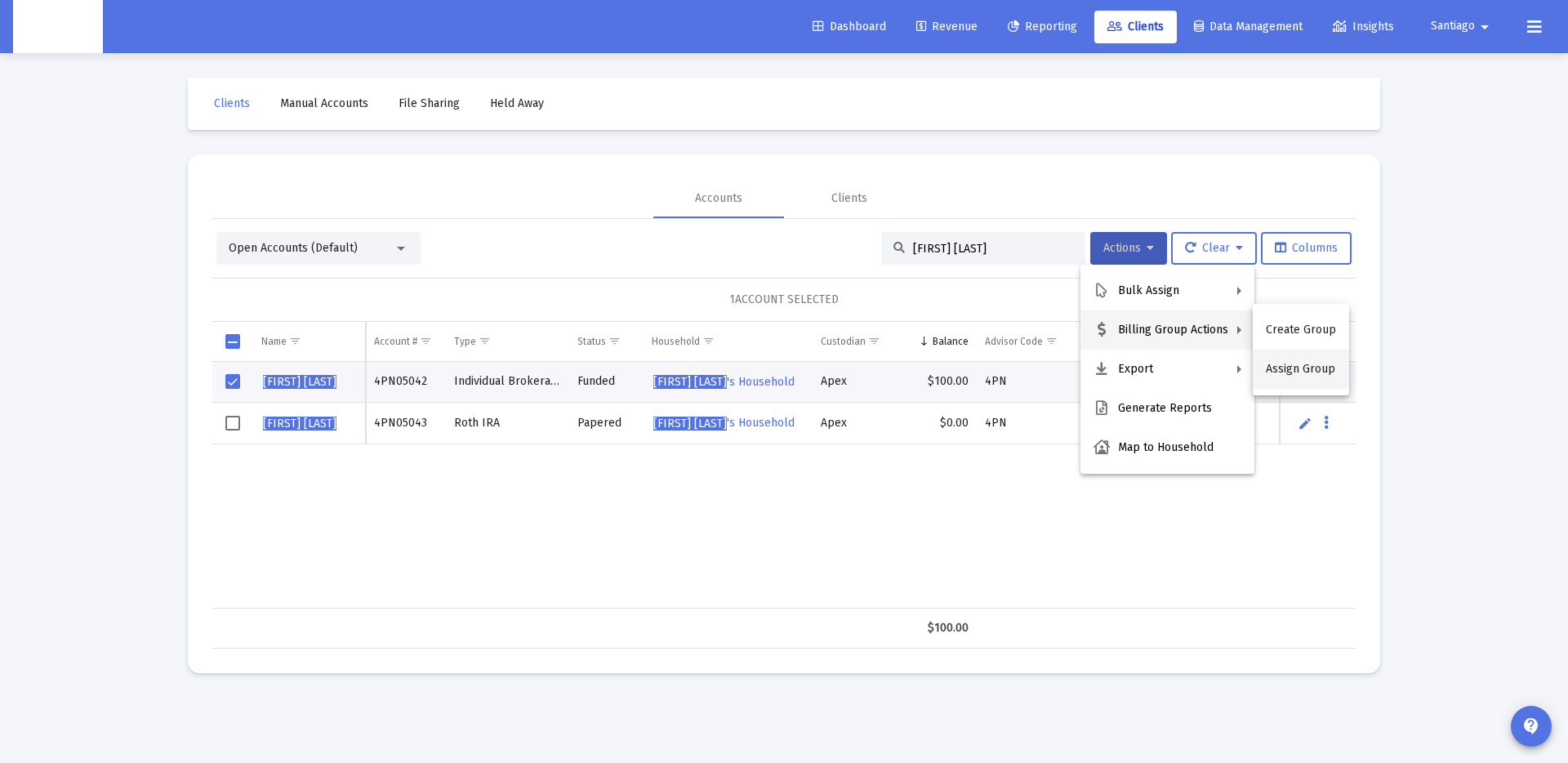 click on "Assign Group" at bounding box center [1301, 369] 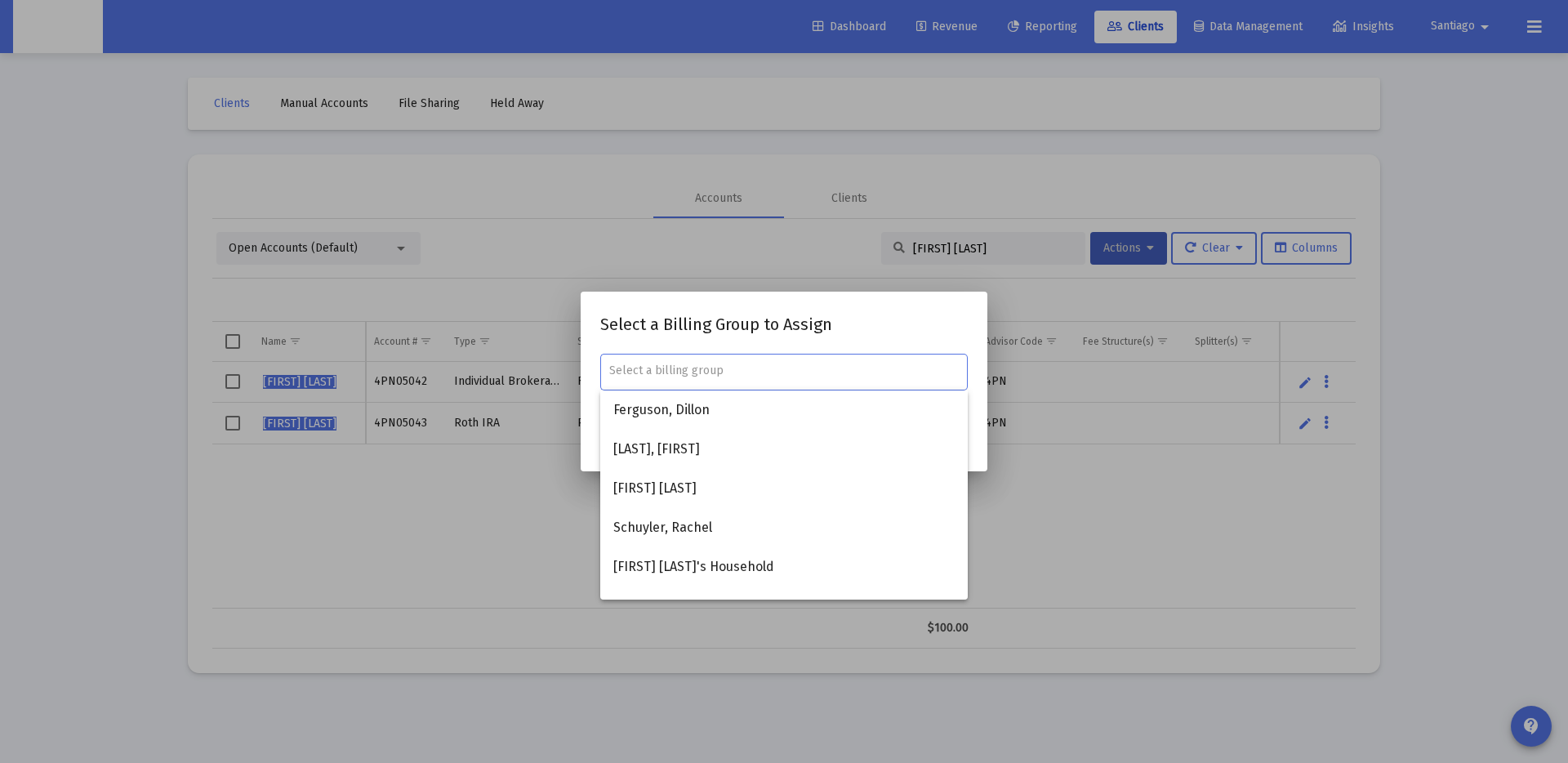 click at bounding box center (784, 371) 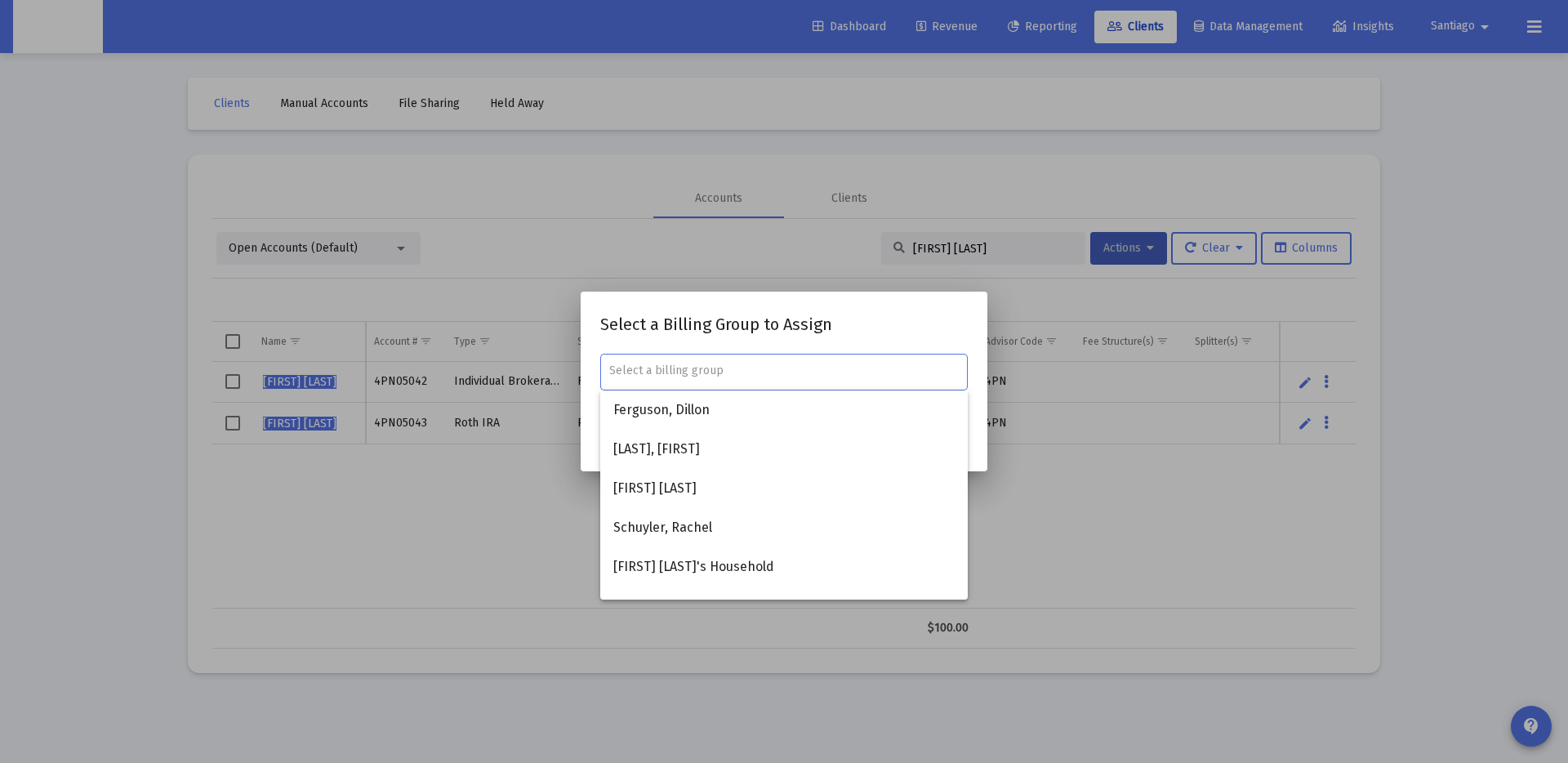 click at bounding box center [784, 371] 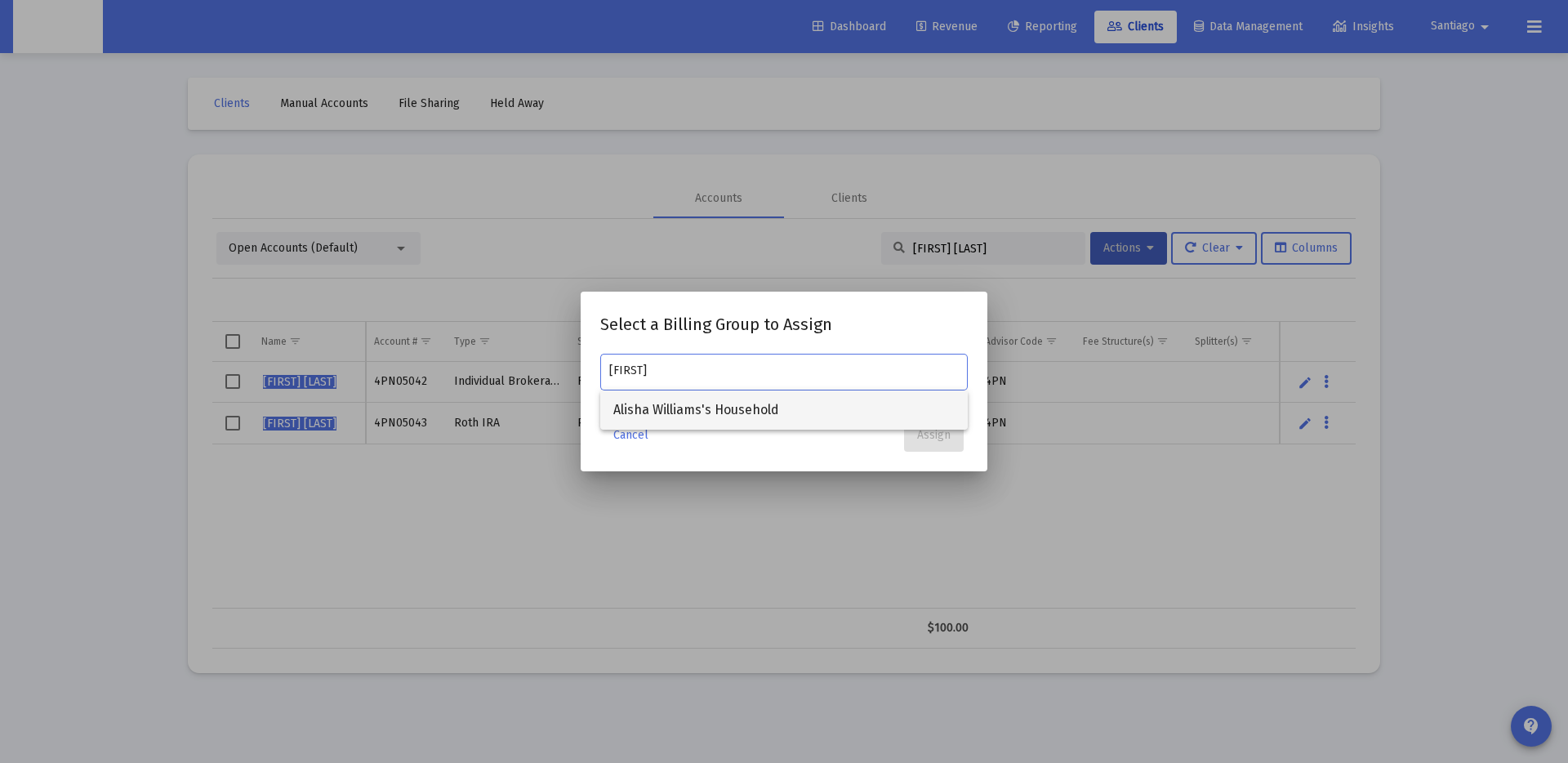 click on "Alisha Williams's Household" at bounding box center [784, 410] 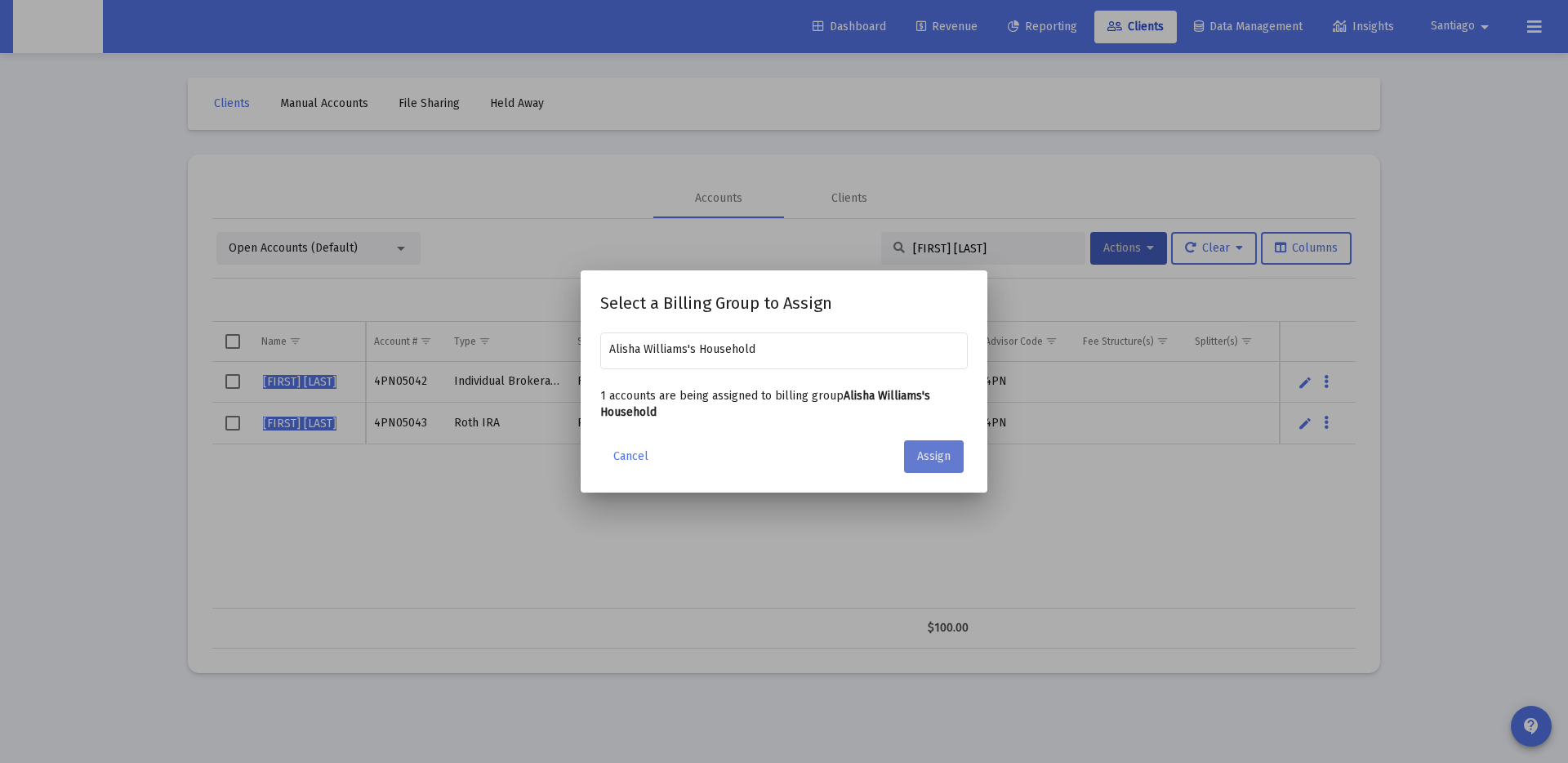 click on "Assign" at bounding box center (933, 456) 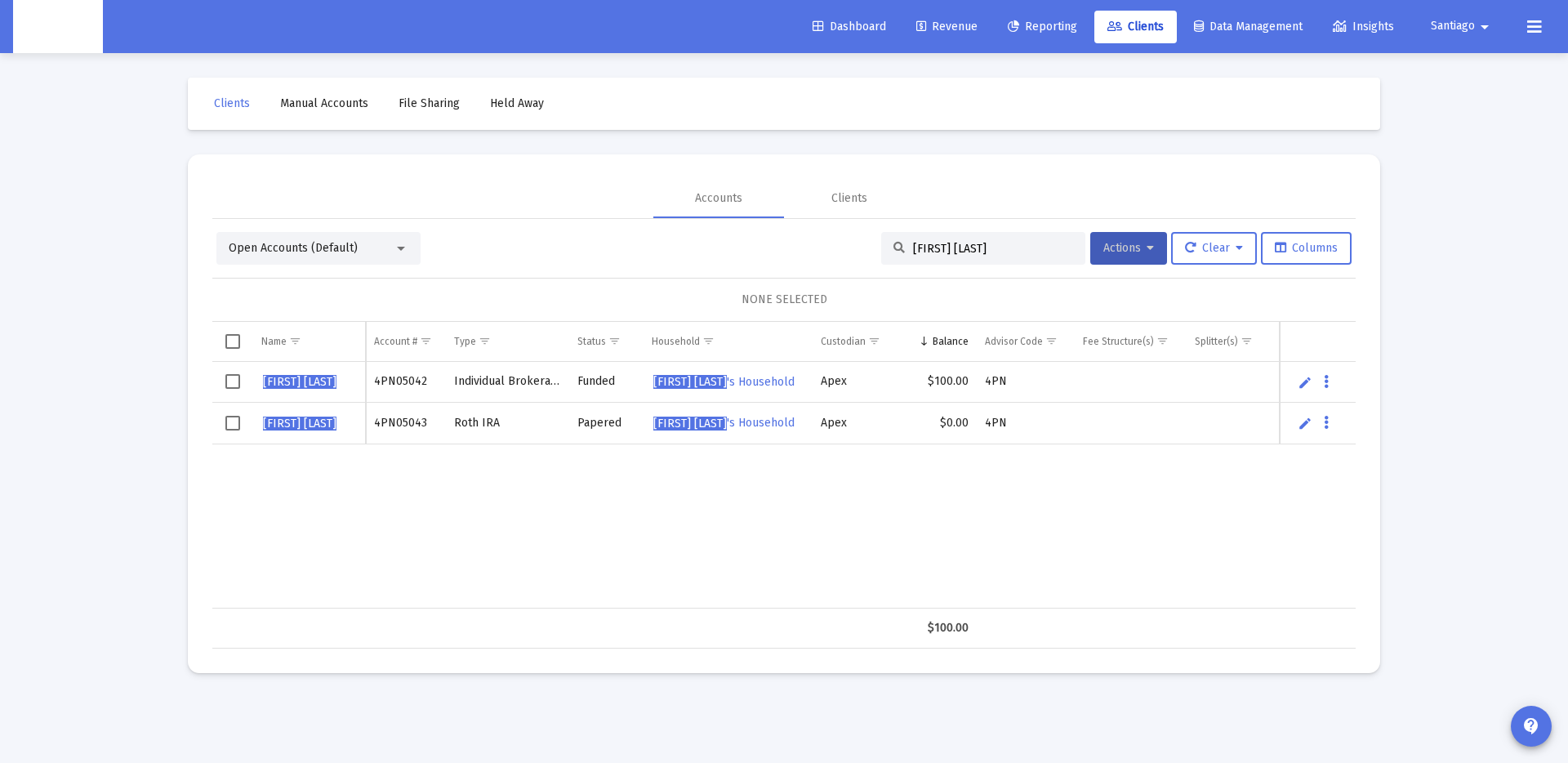 scroll, scrollTop: 0, scrollLeft: 137, axis: horizontal 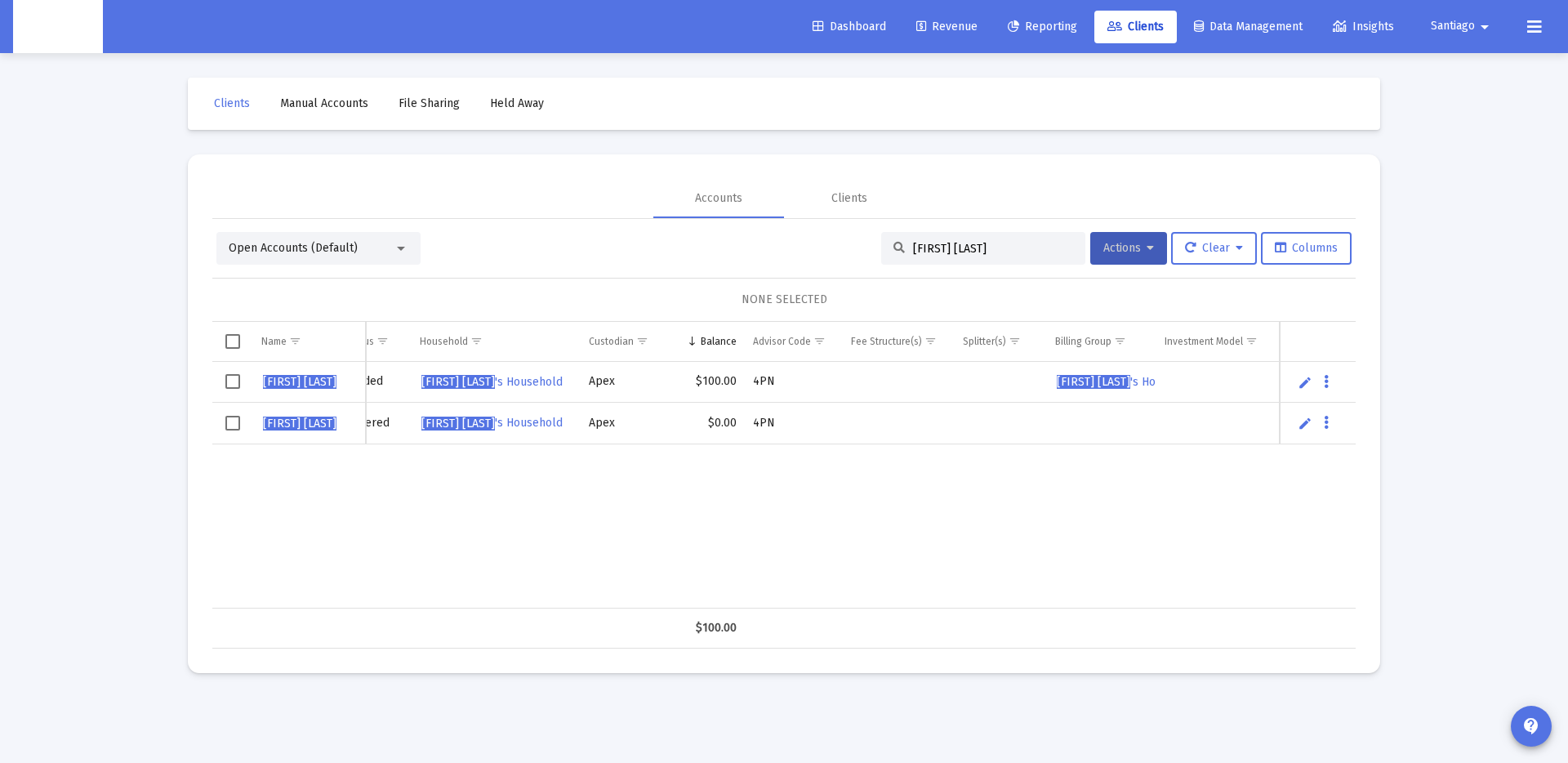 click on "NONE SELECTED" at bounding box center [784, 300] 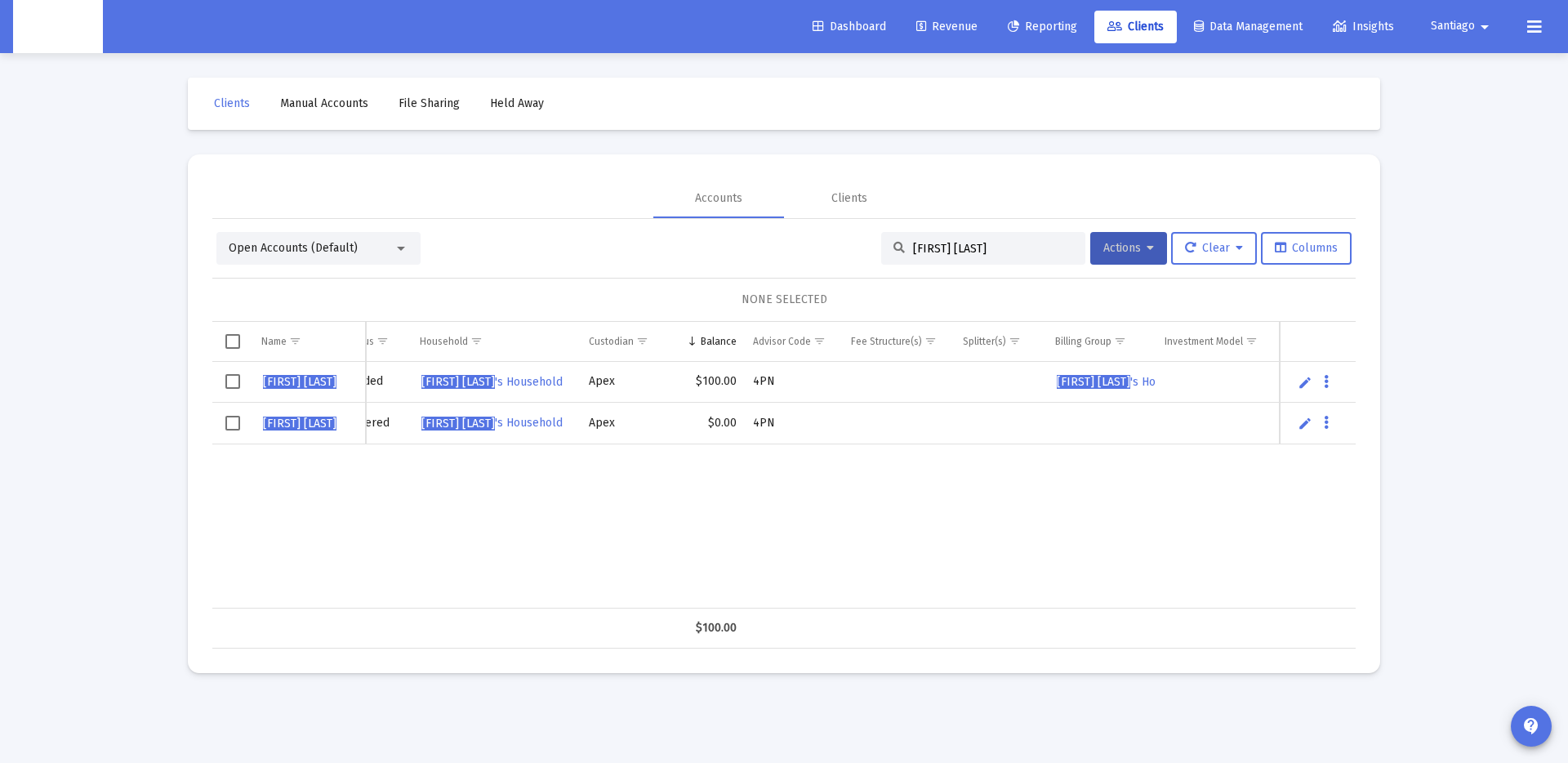 click at bounding box center (1218, 382) 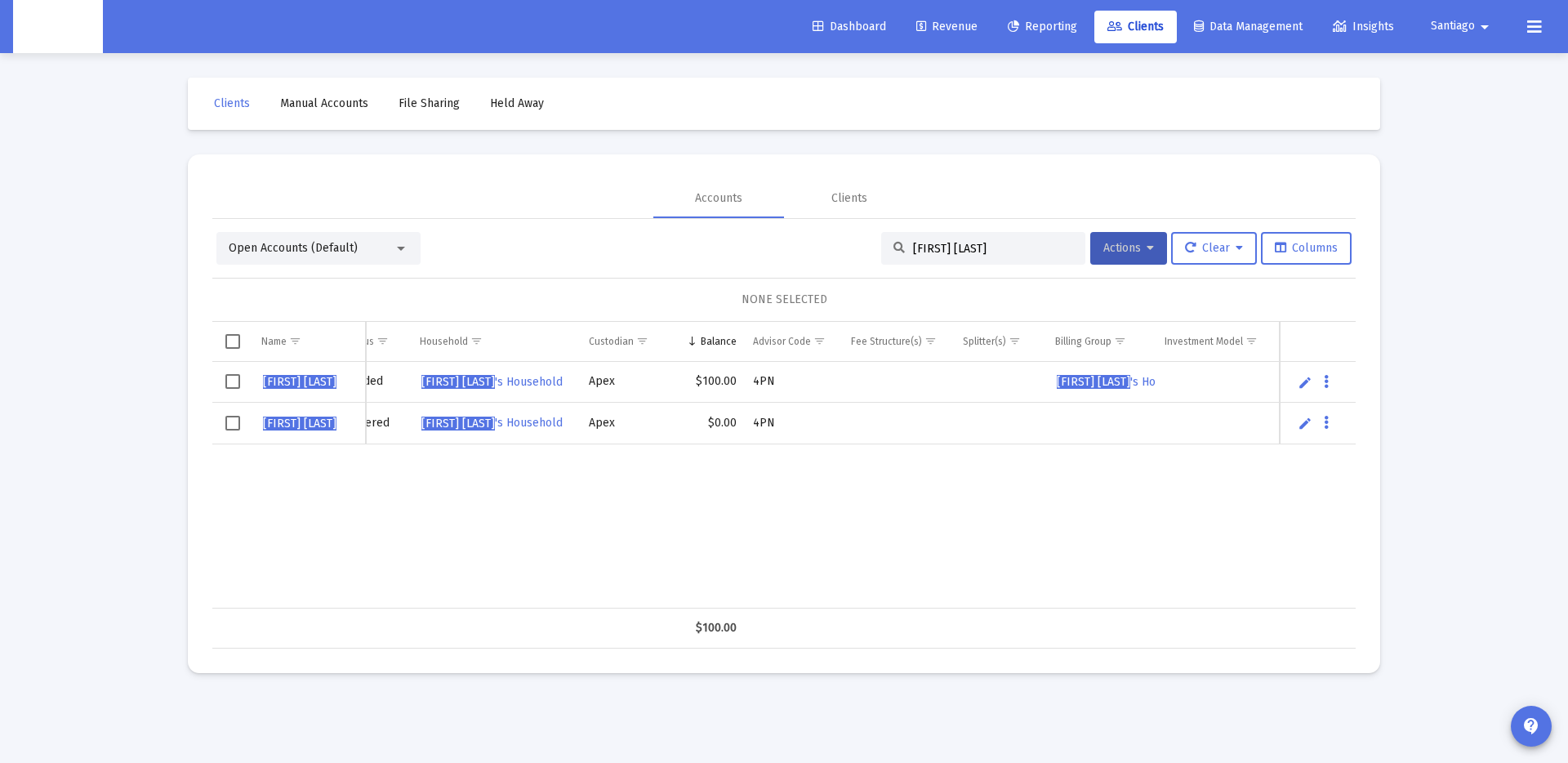 click on "[FIRST] [LAST]" at bounding box center [983, 248] 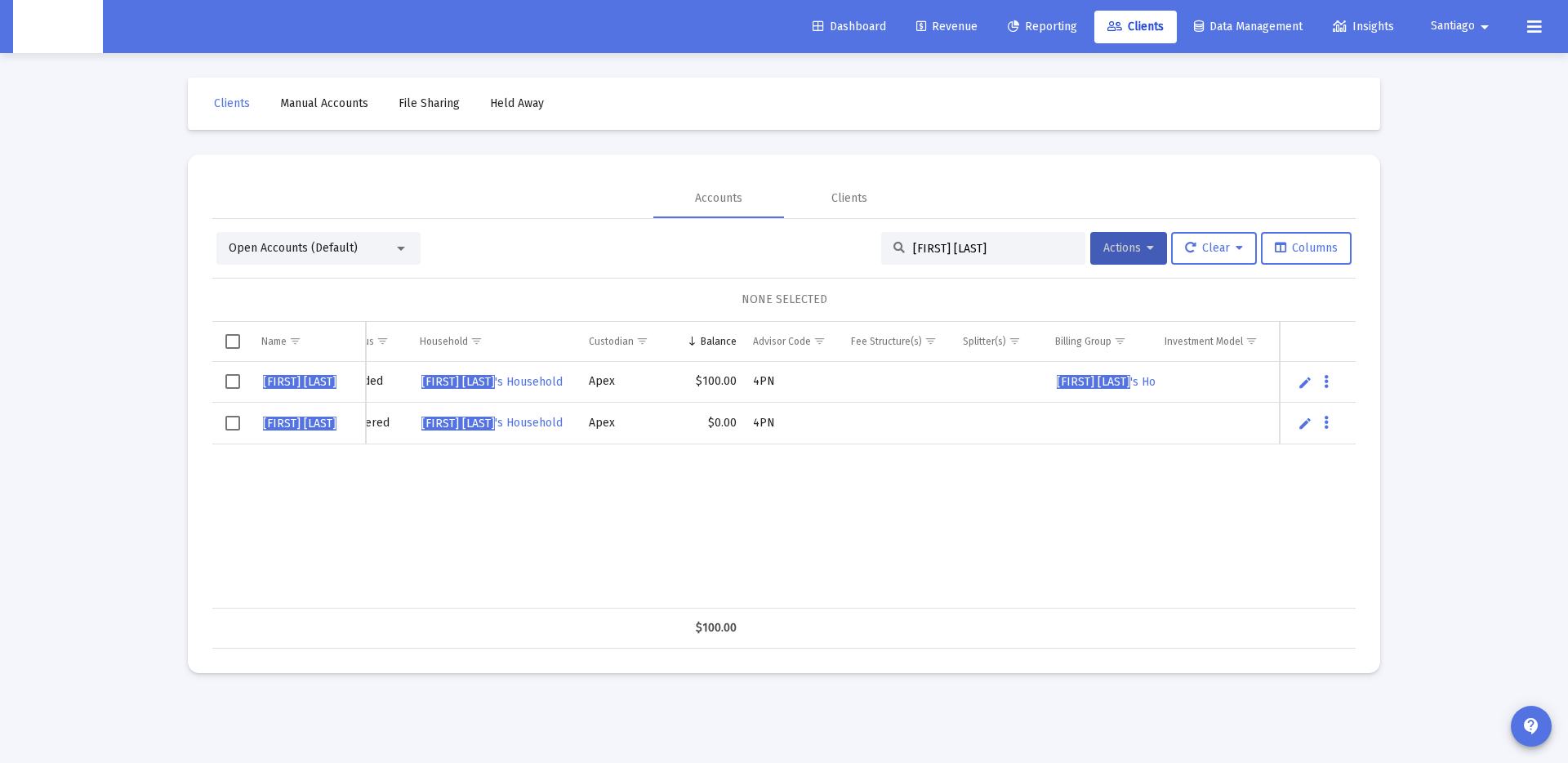 click on "[FIRST] [LAST]" at bounding box center [993, 248] 